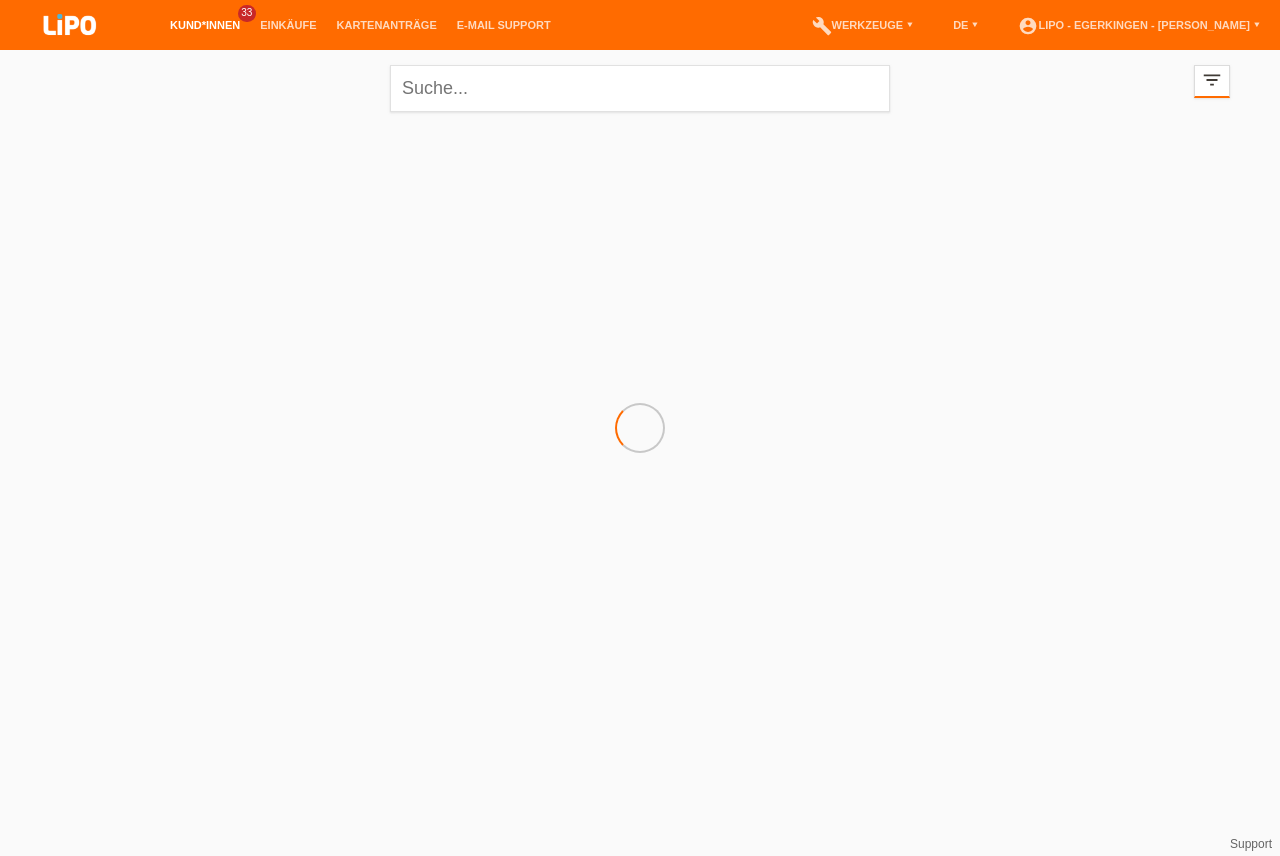 scroll, scrollTop: 0, scrollLeft: 0, axis: both 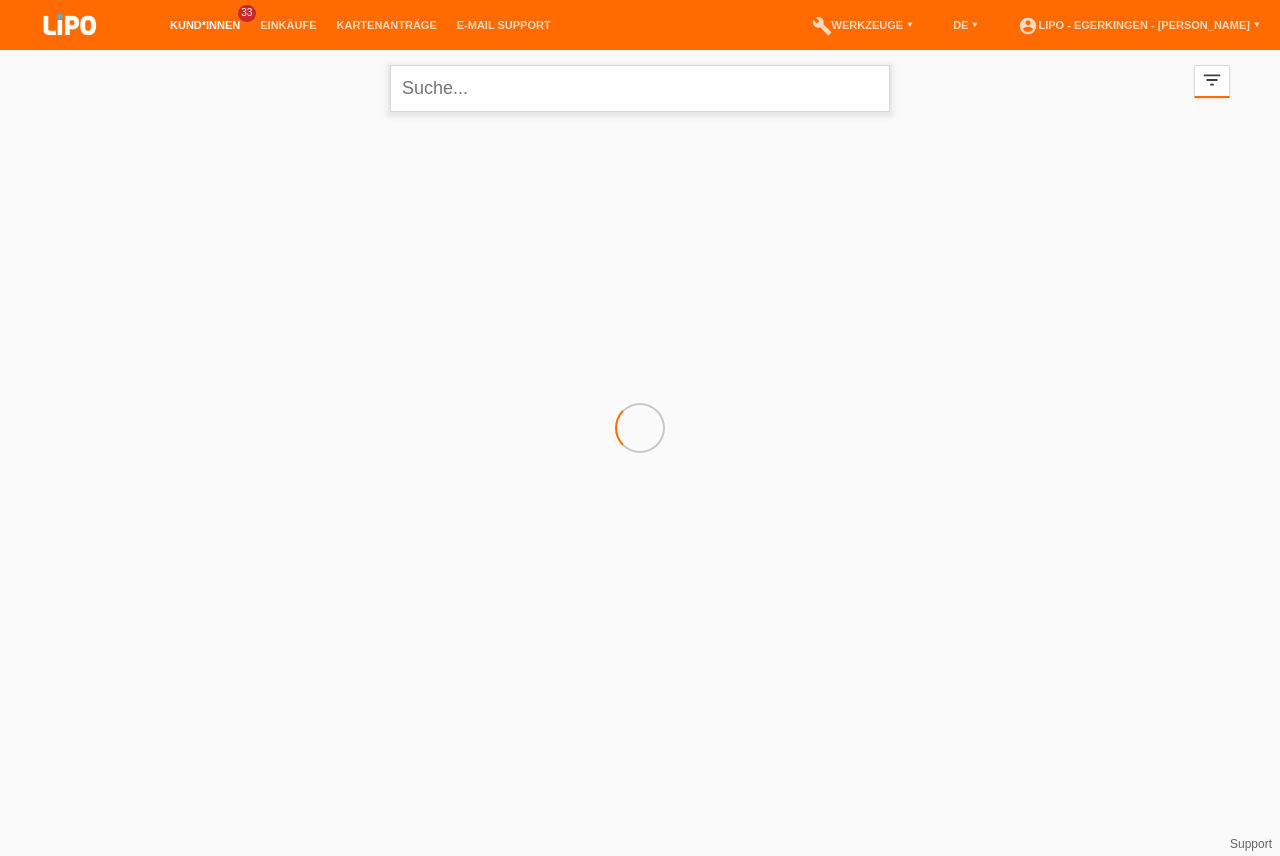 click at bounding box center [640, 88] 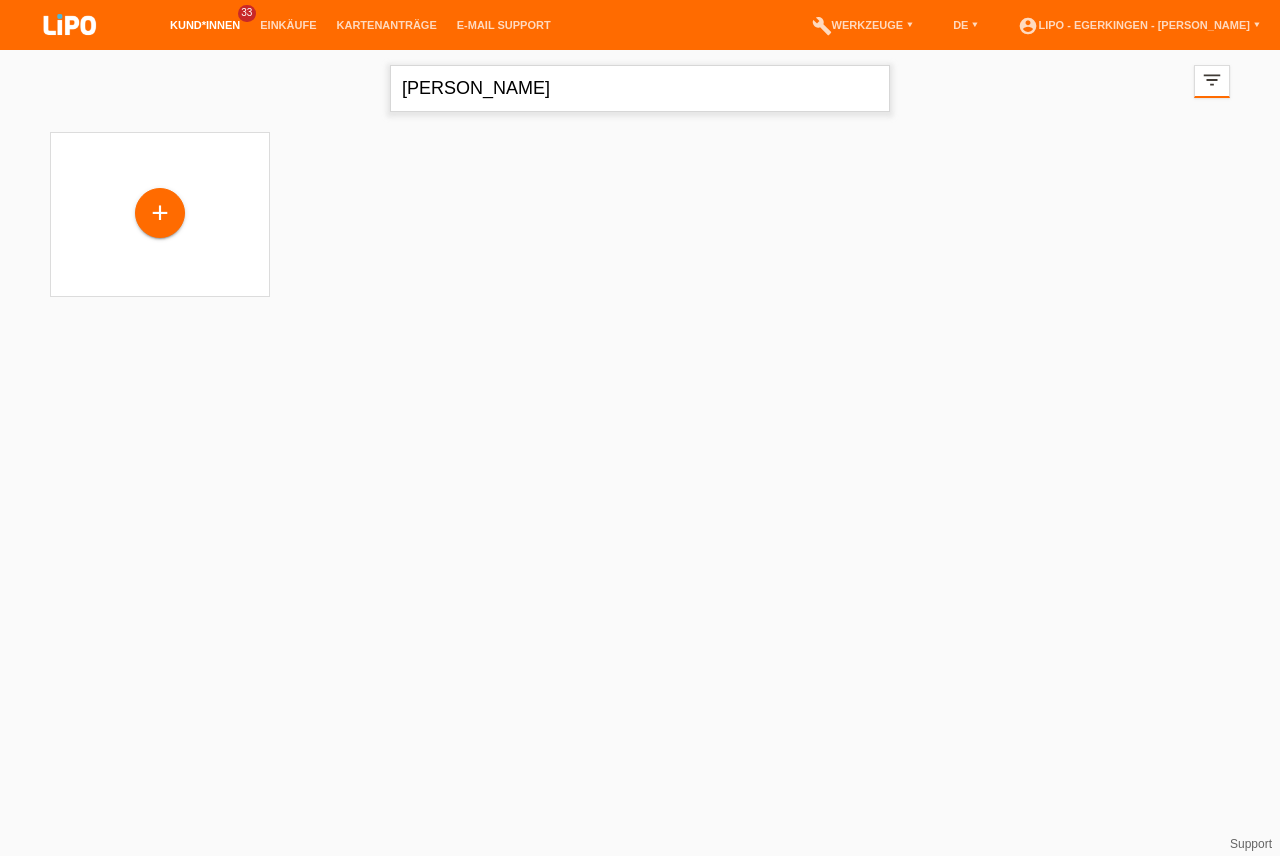 click on "vincent" at bounding box center [640, 88] 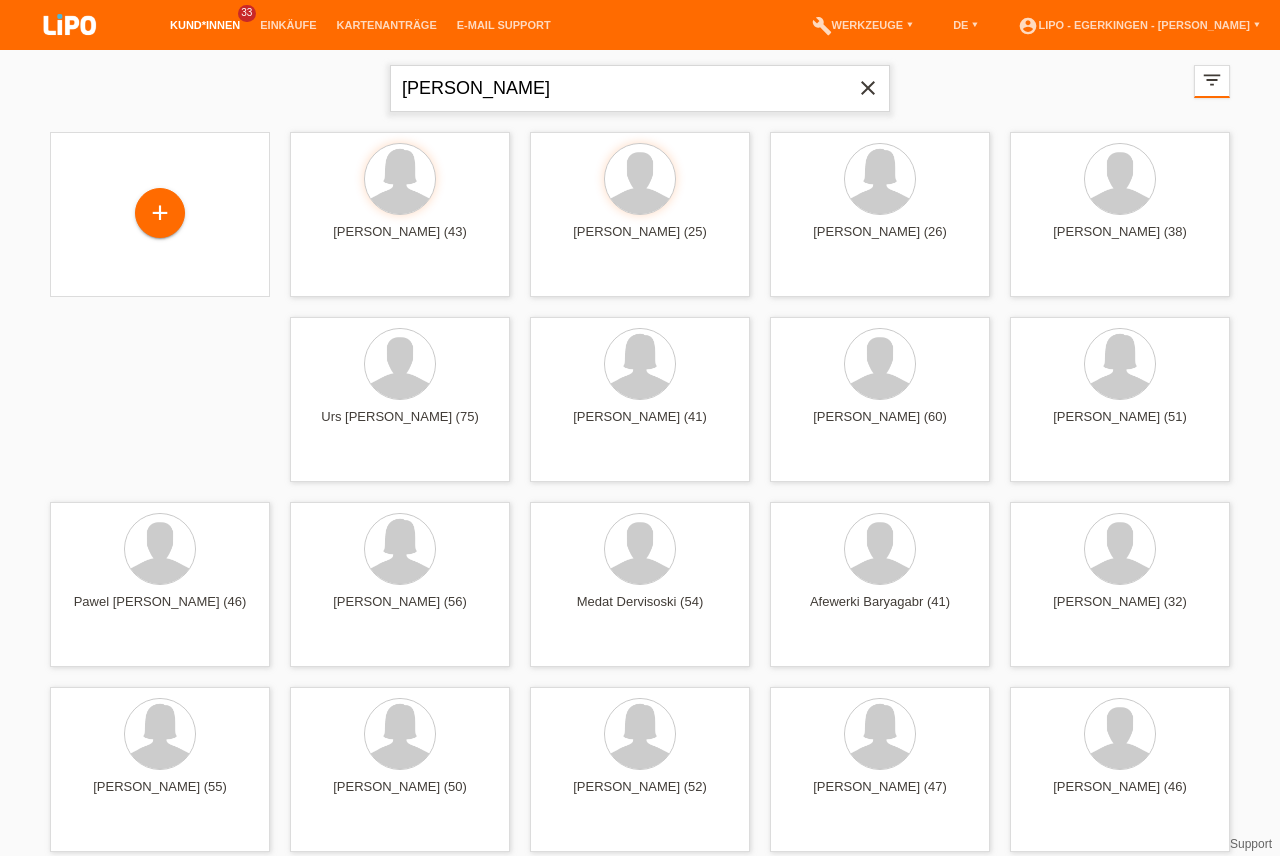 click on "vincent" at bounding box center [640, 88] 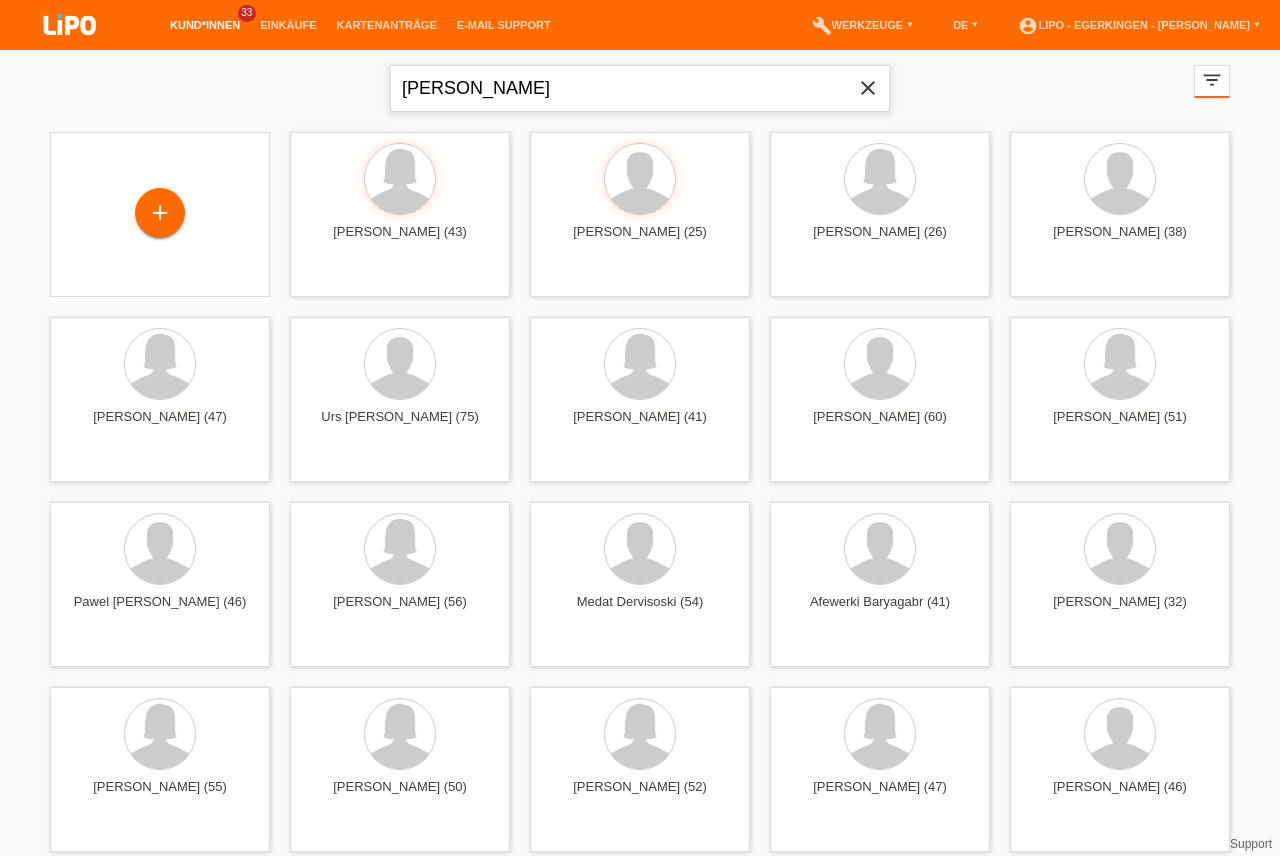 type on "vincent" 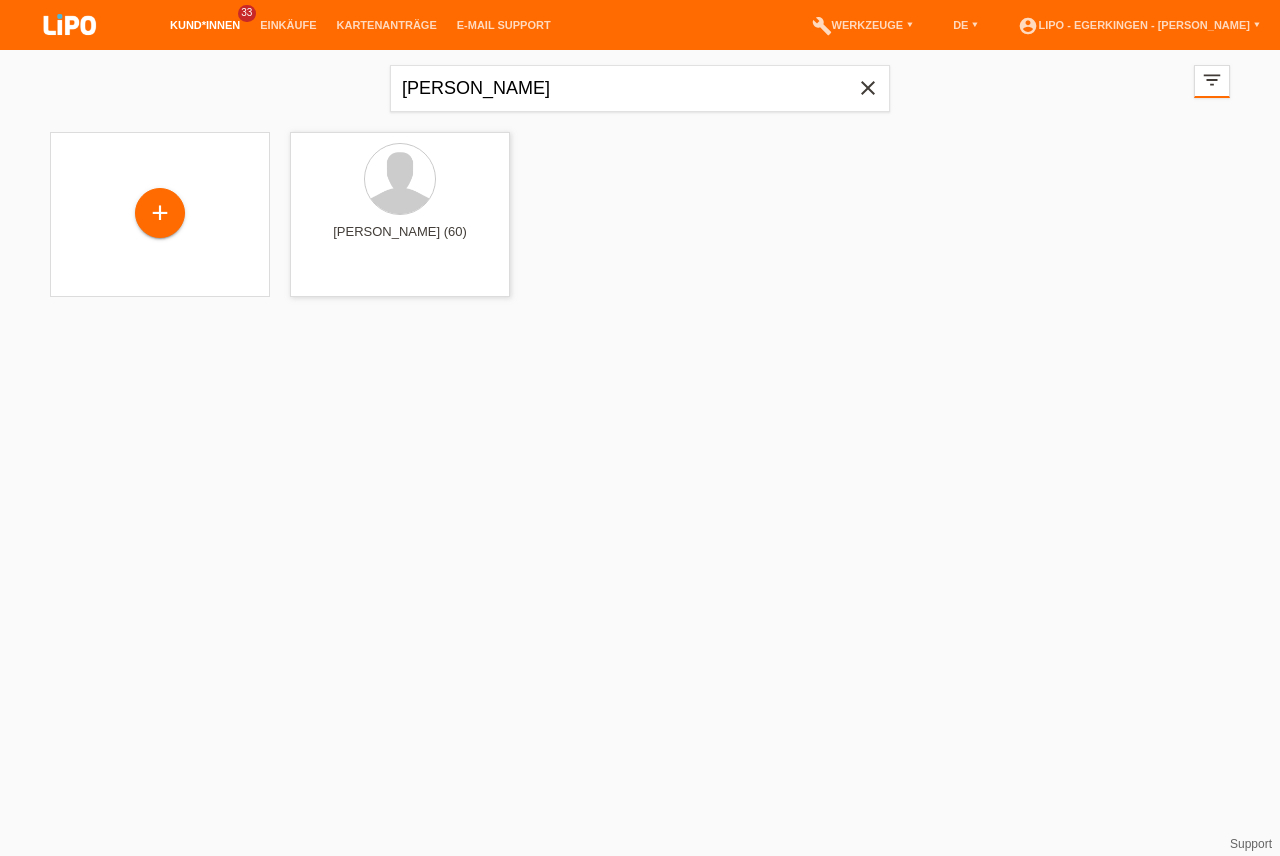 click on "Kund*innen" at bounding box center [205, 25] 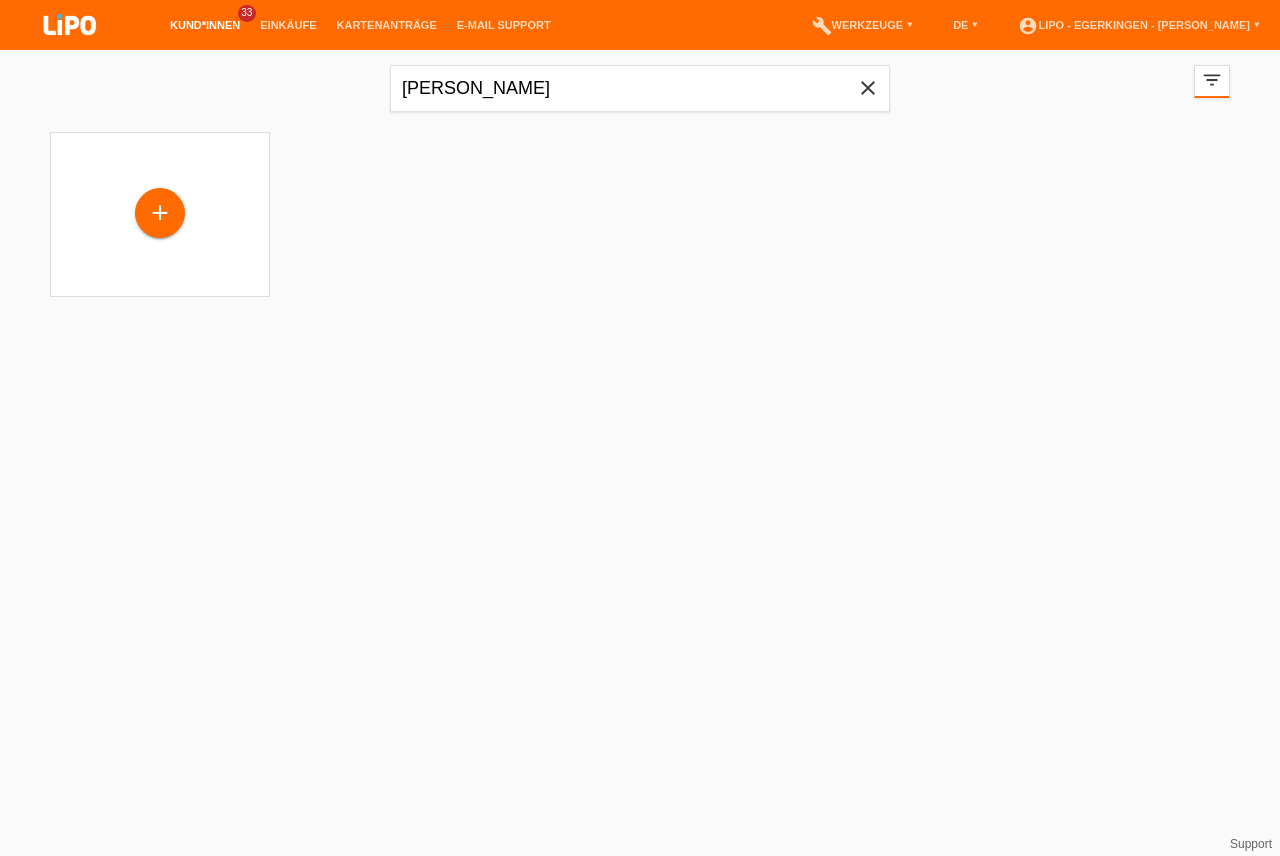 scroll, scrollTop: 0, scrollLeft: 0, axis: both 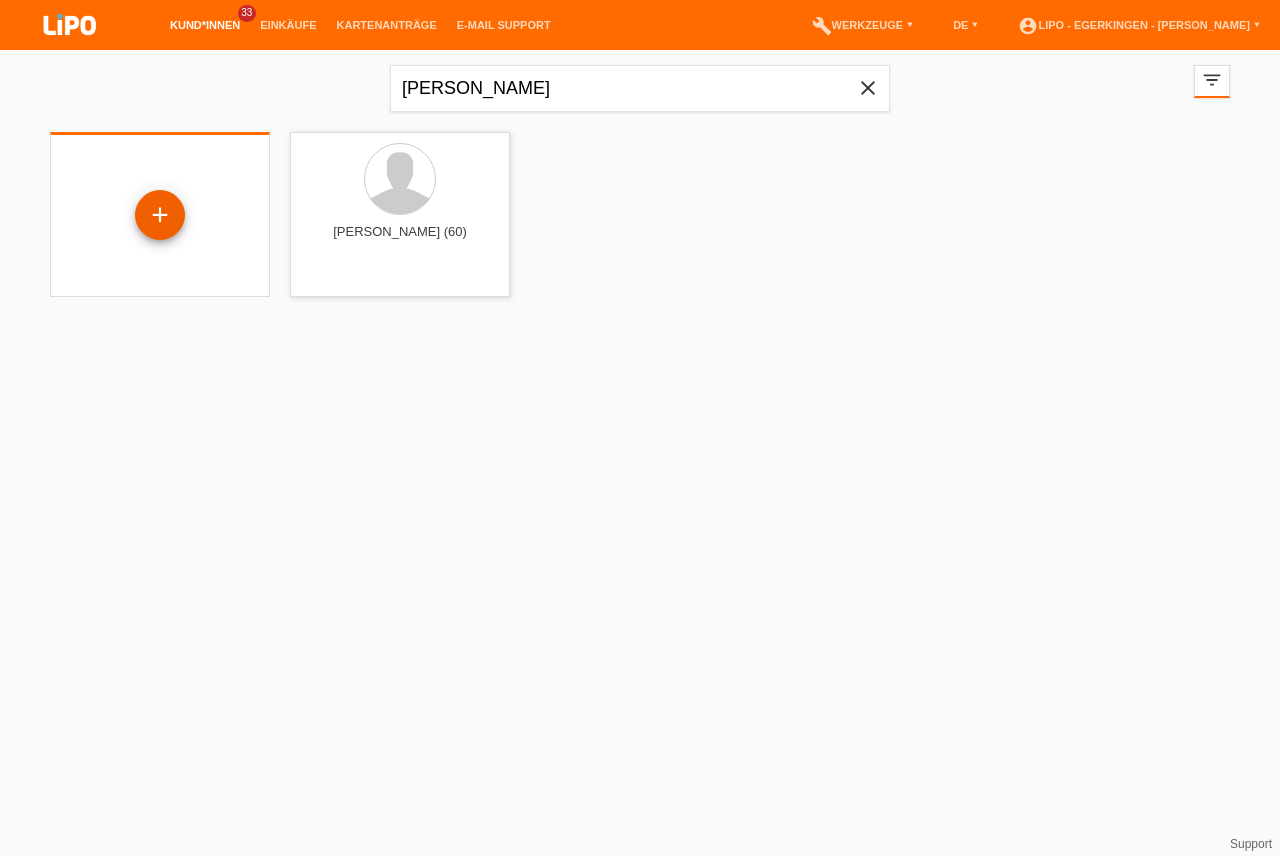 click on "+" at bounding box center [160, 215] 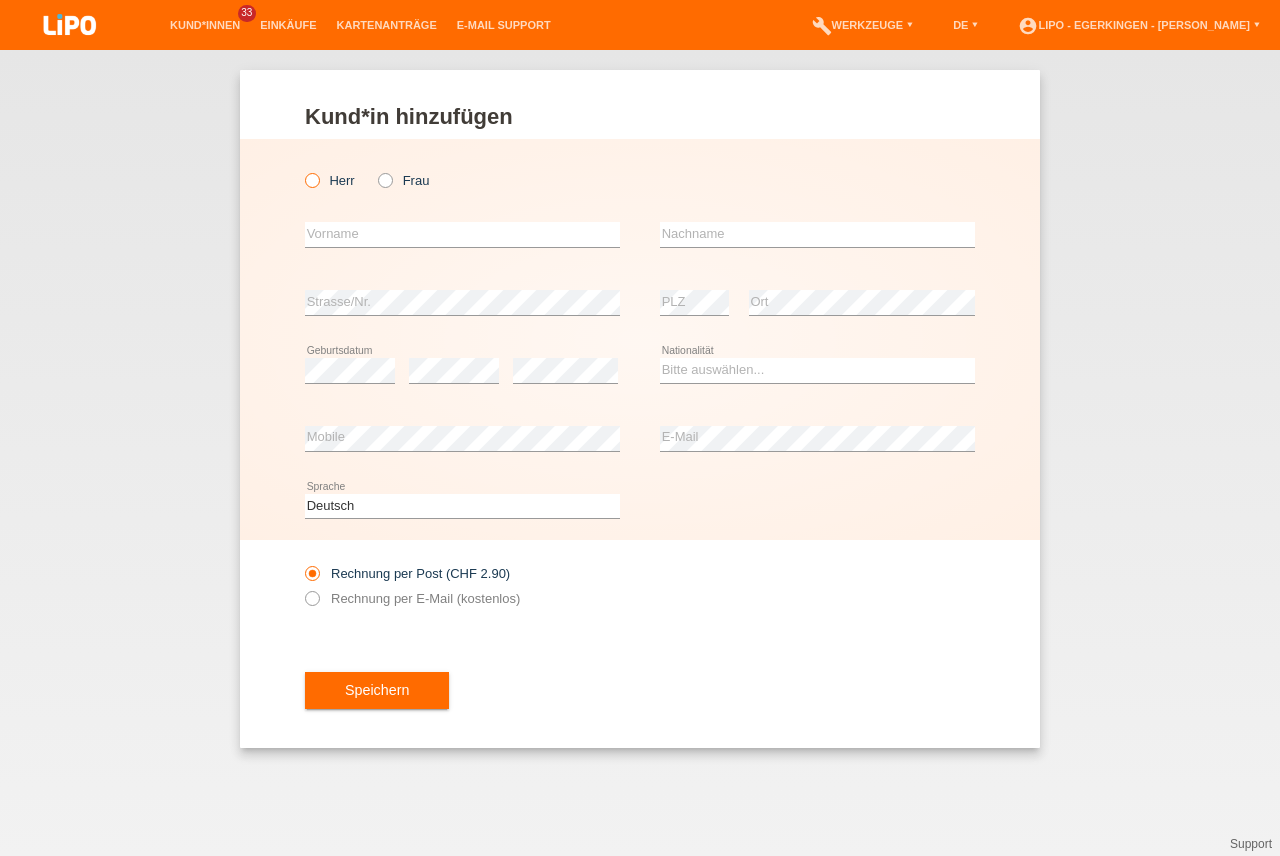 scroll, scrollTop: 0, scrollLeft: 0, axis: both 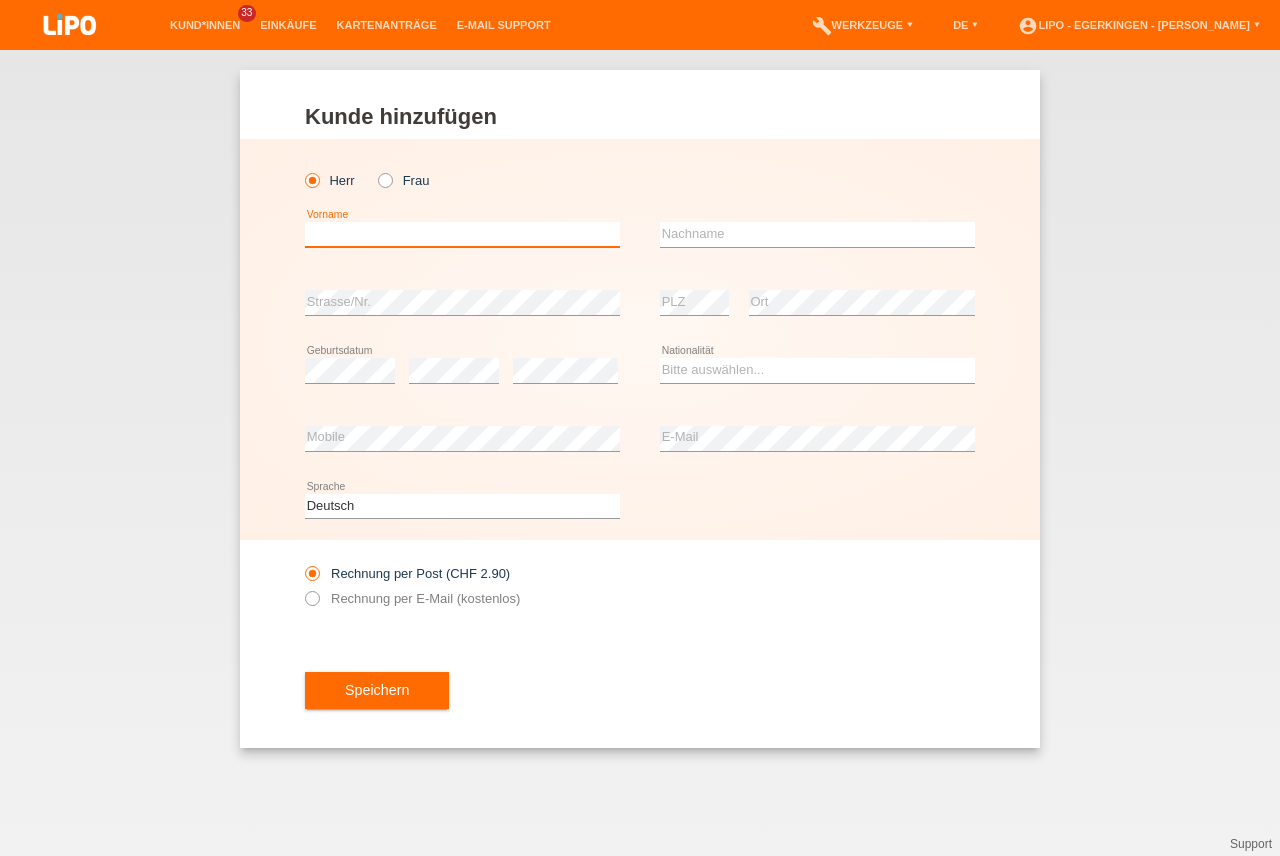 click at bounding box center [462, 234] 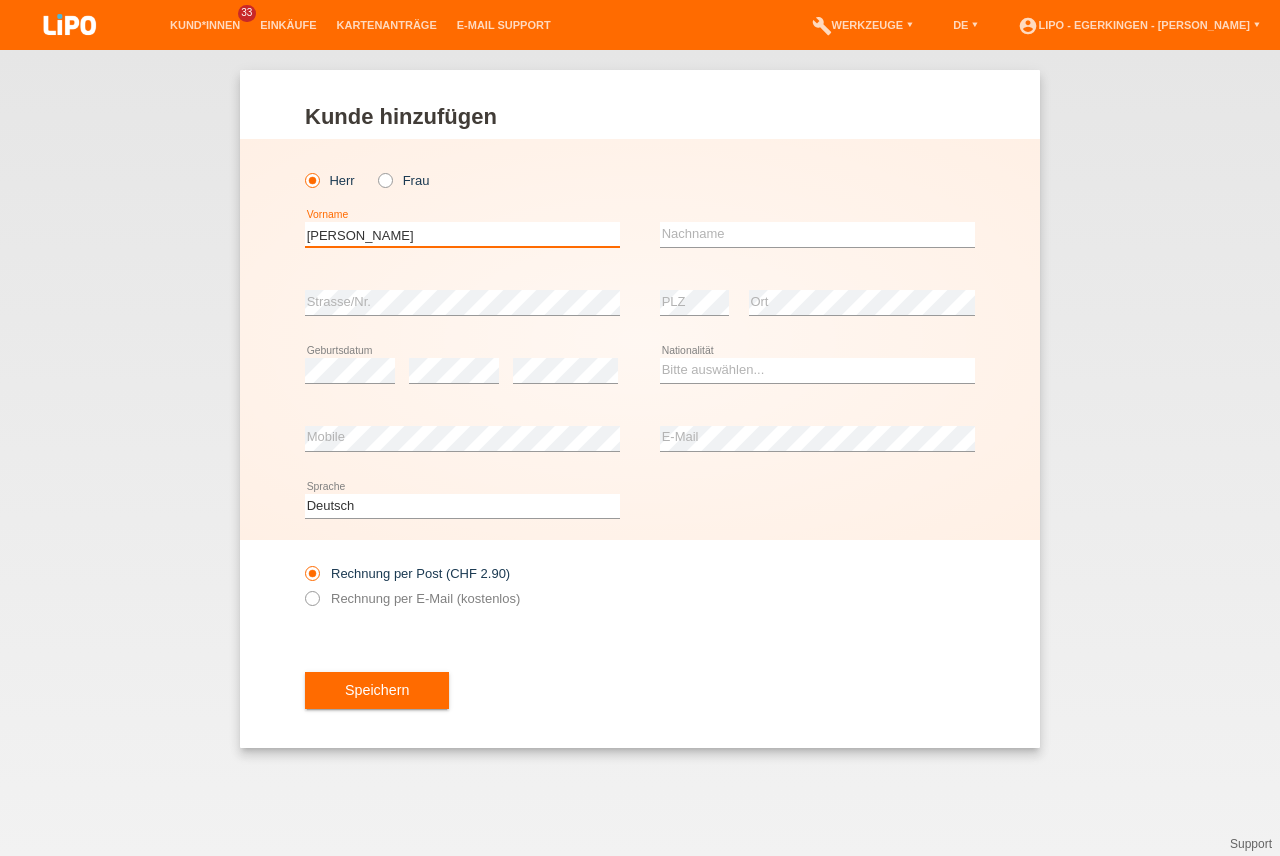 type on "Vincent" 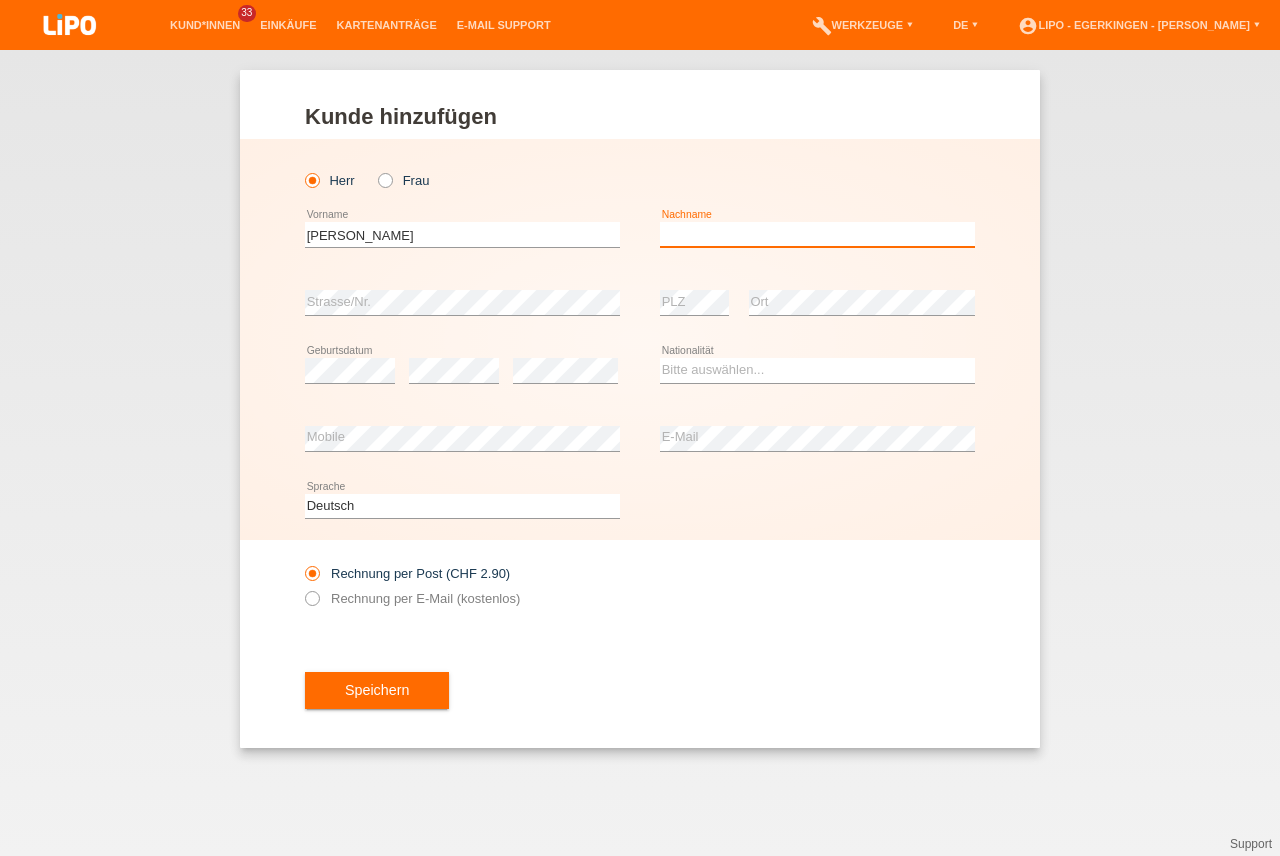 click at bounding box center (817, 234) 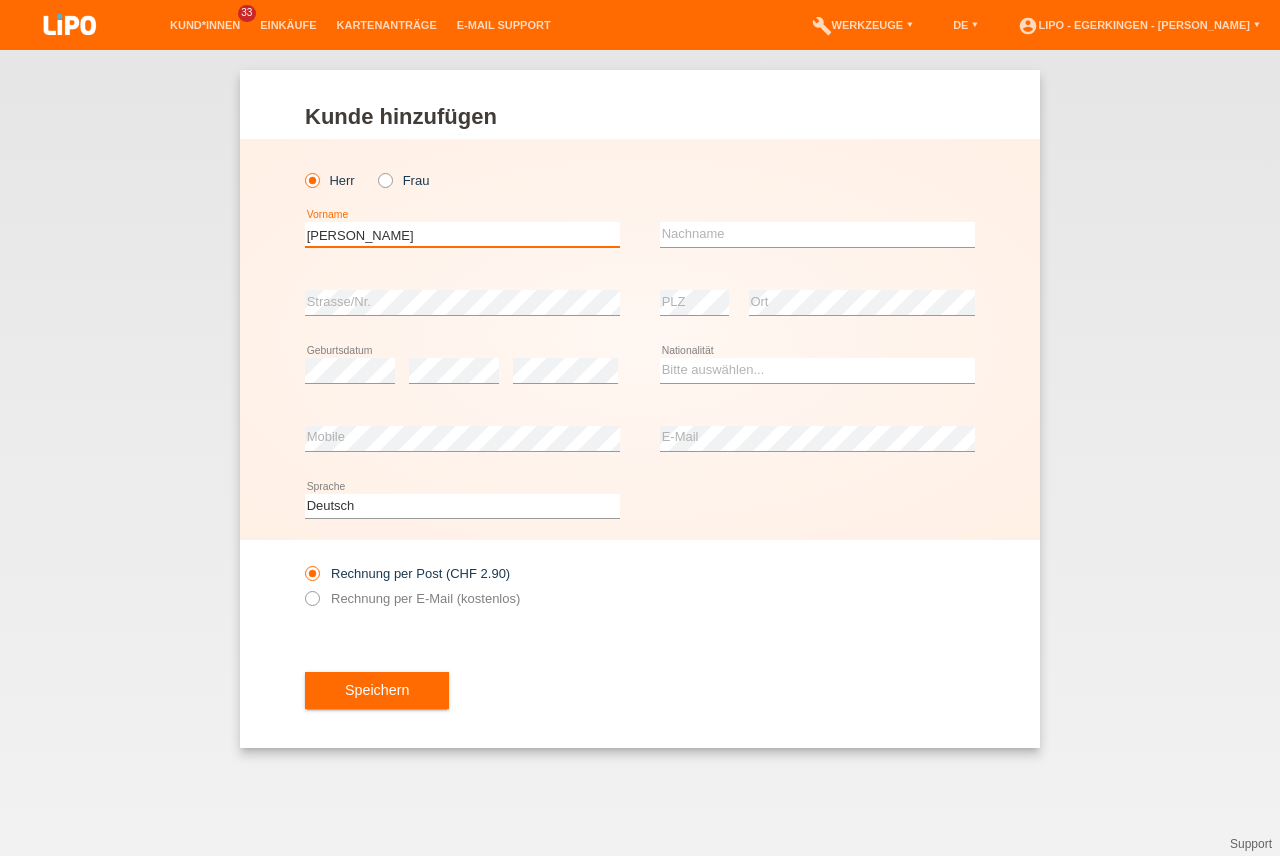 drag, startPoint x: 551, startPoint y: 243, endPoint x: 258, endPoint y: 238, distance: 293.04266 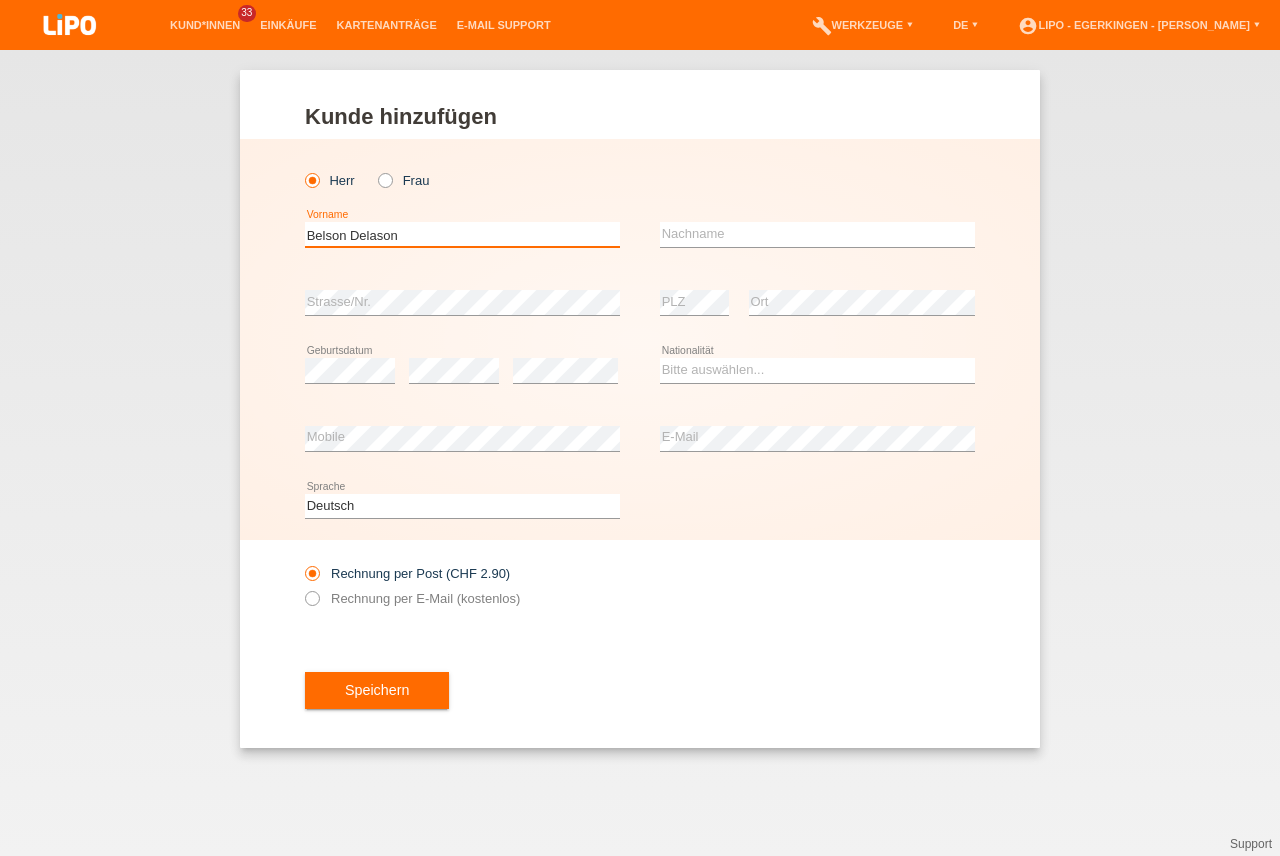 type on "Belson Delason" 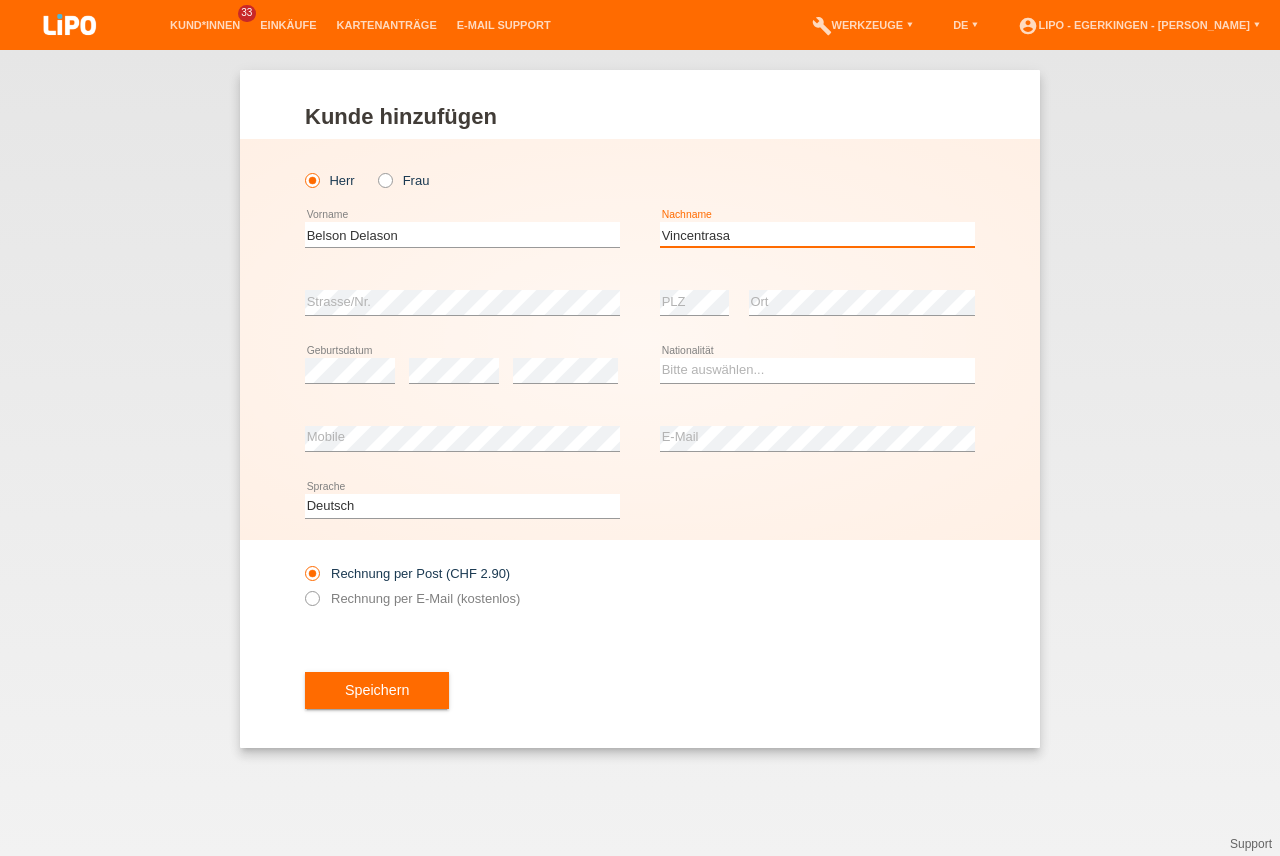 type on "Vincentrasa" 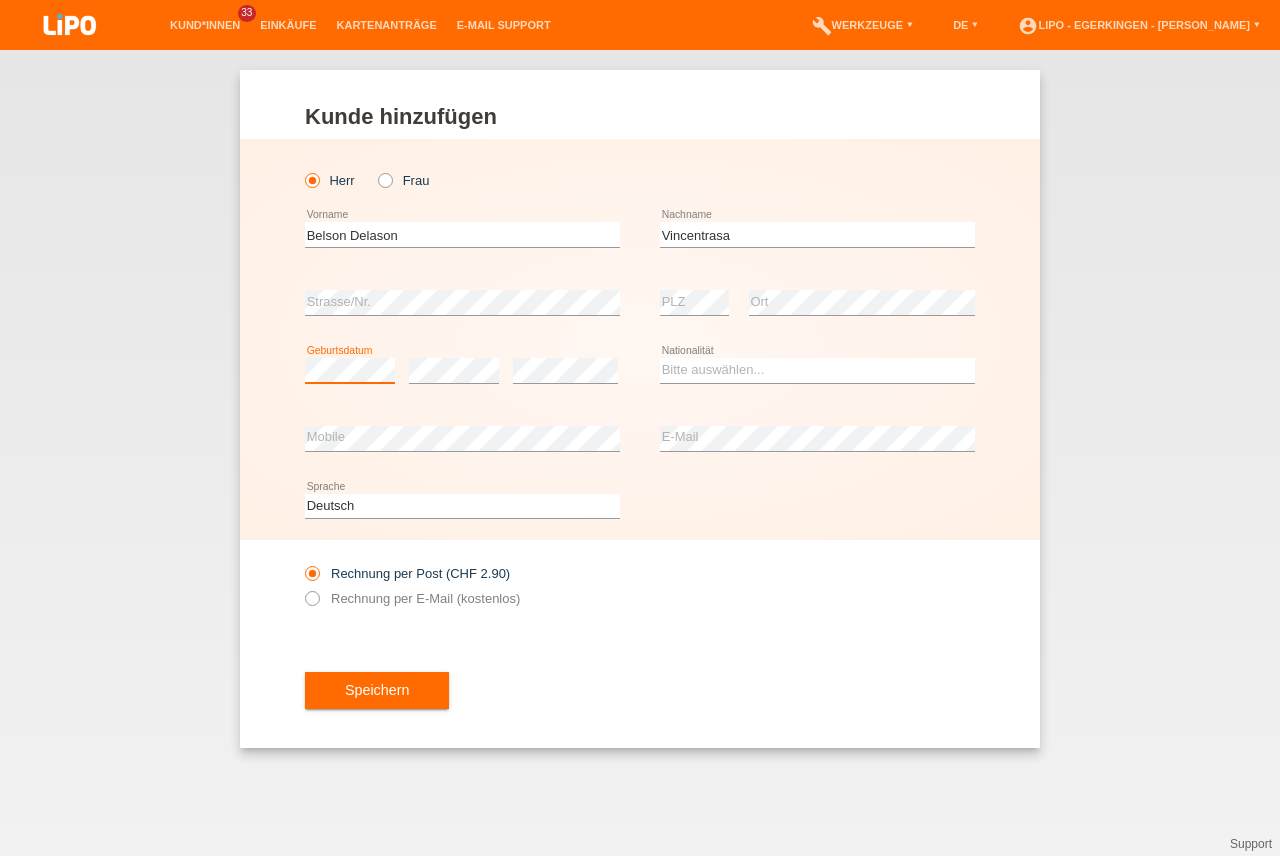 scroll, scrollTop: 0, scrollLeft: 0, axis: both 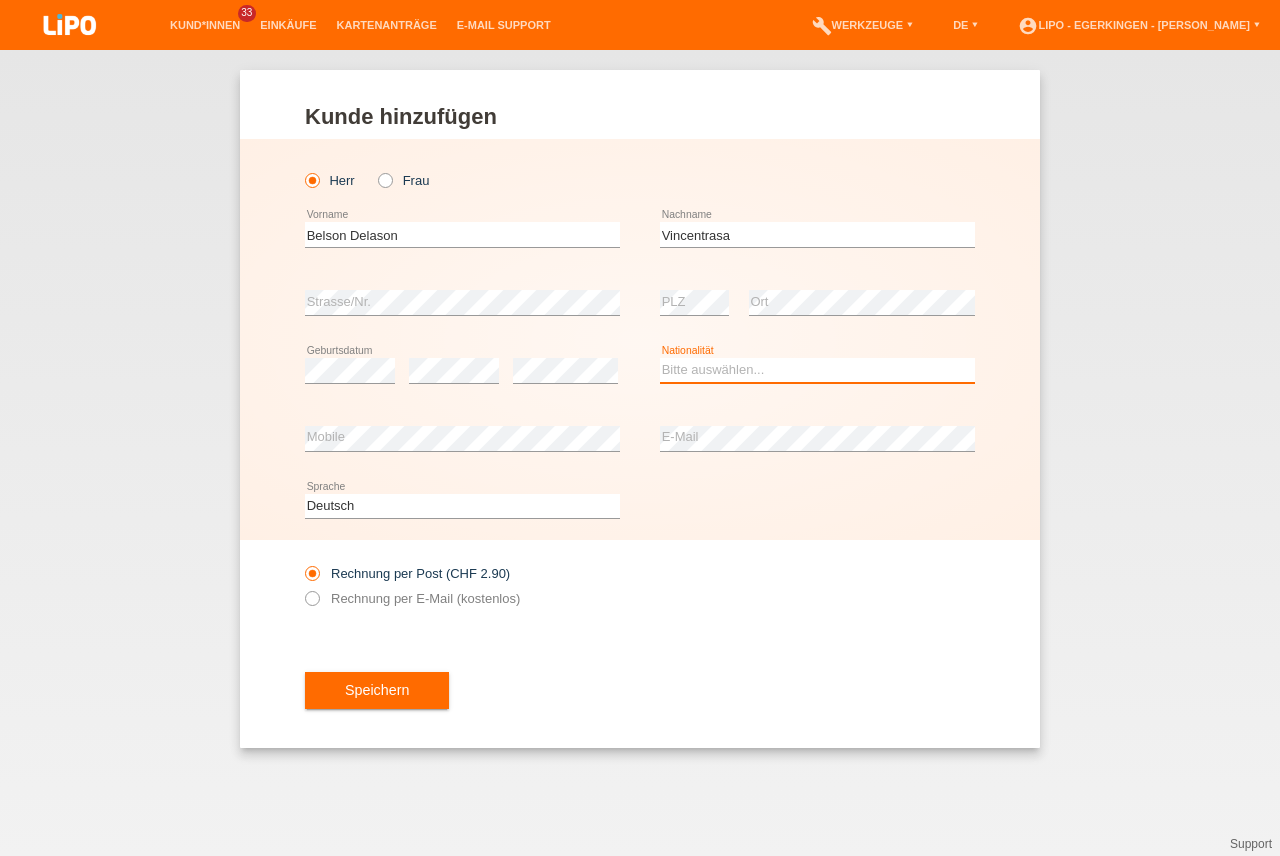 click on "Bitte auswählen...
Schweiz
Deutschland
Liechtenstein
Österreich
------------
Afghanistan
Ägypten
Åland
Albanien
Algerien" at bounding box center (817, 370) 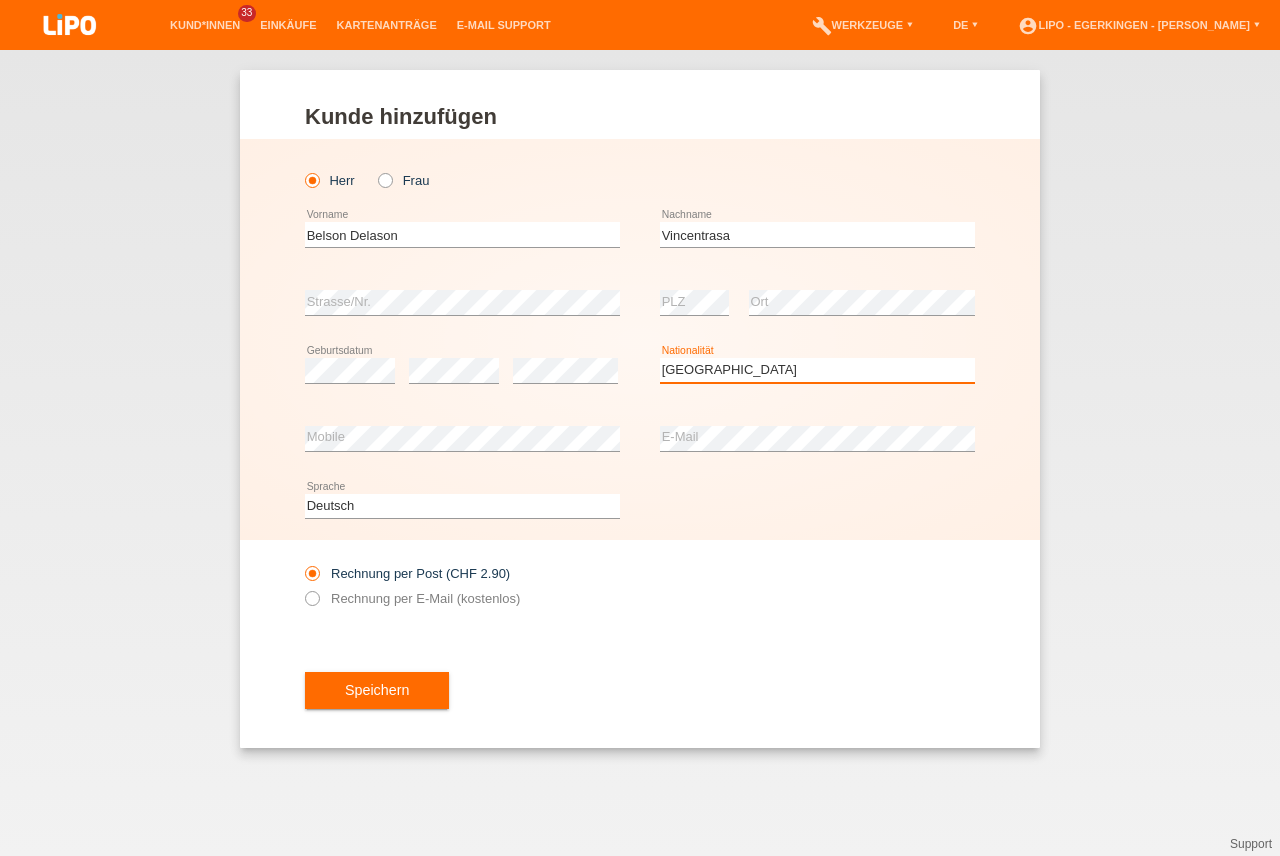 click on "Schweiz" at bounding box center [0, 0] 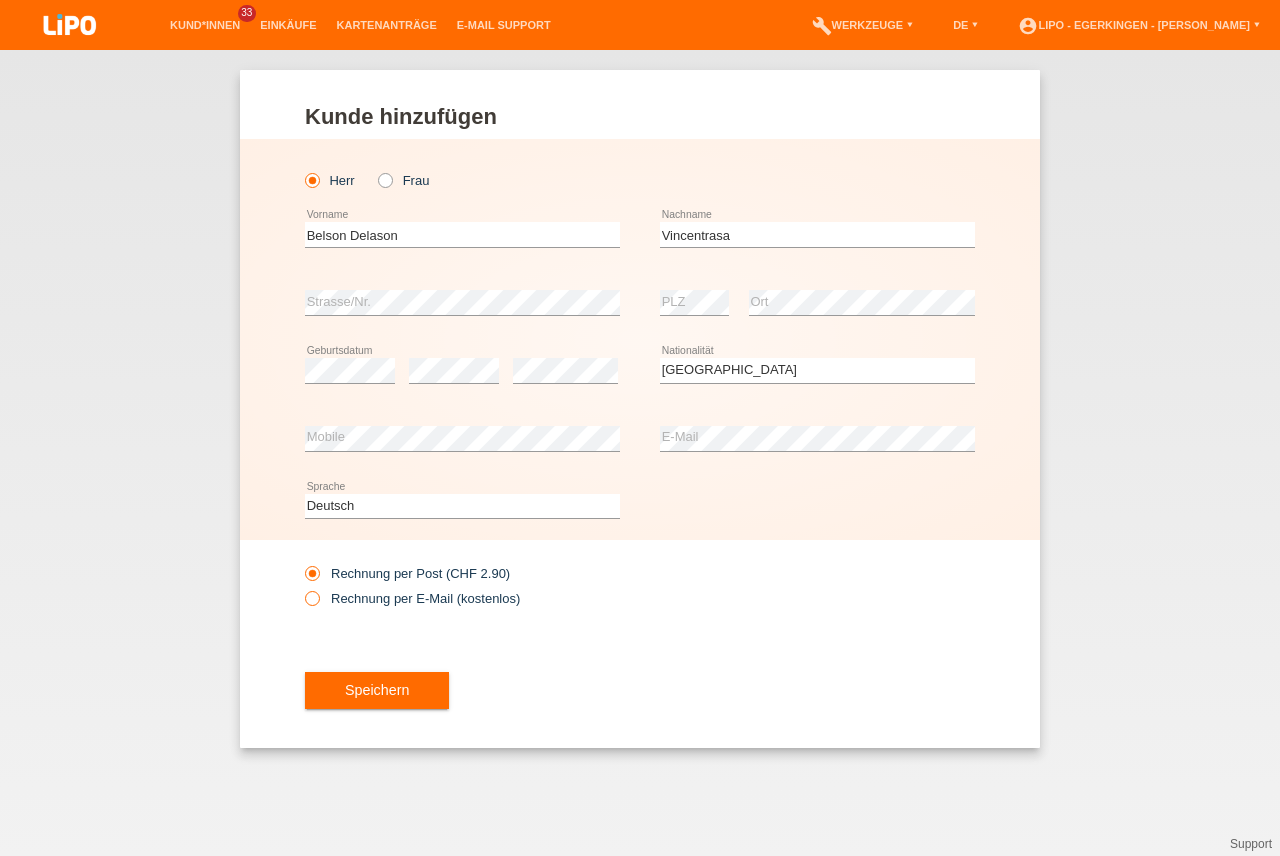 click on "Rechnung per E-Mail                                                                                            (kostenlos)" at bounding box center [412, 598] 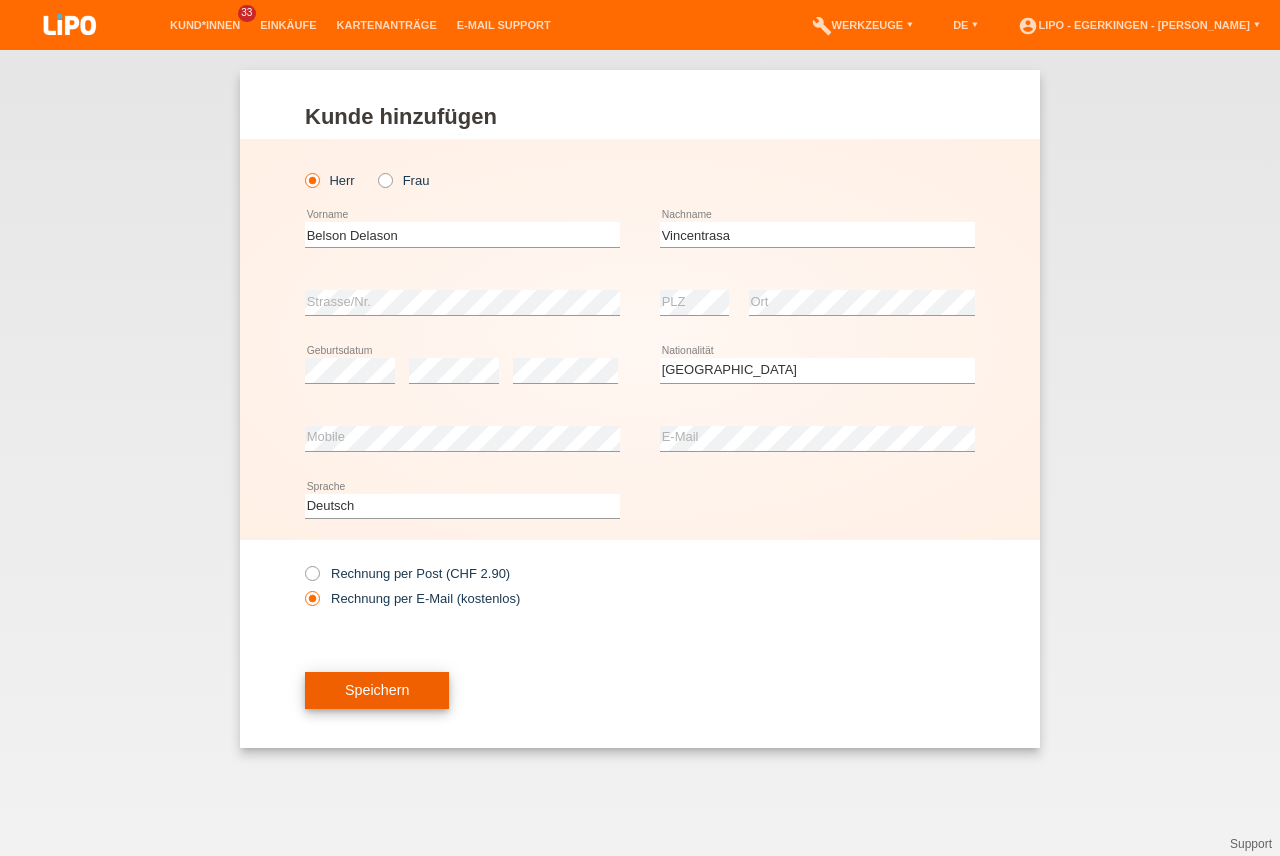 click on "Speichern" at bounding box center (377, 691) 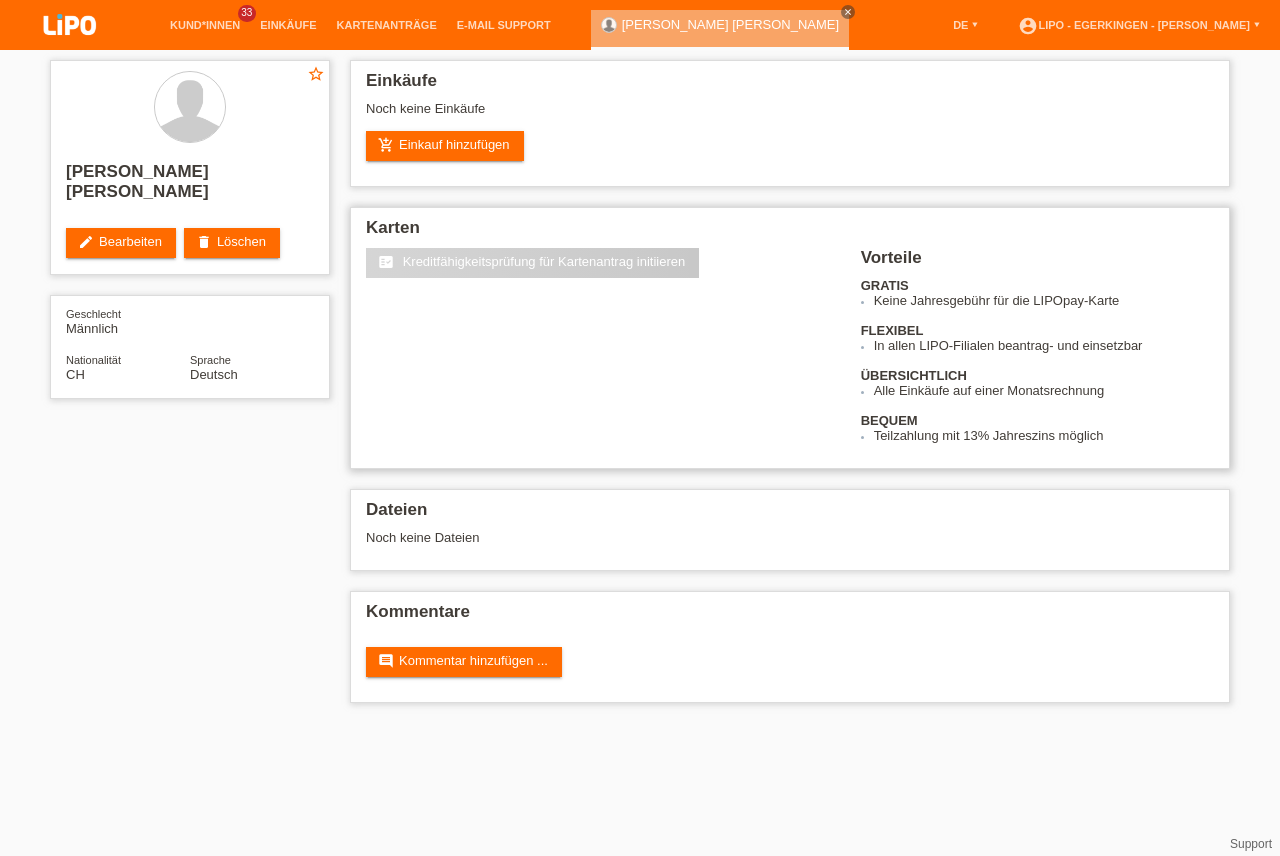 scroll, scrollTop: 0, scrollLeft: 0, axis: both 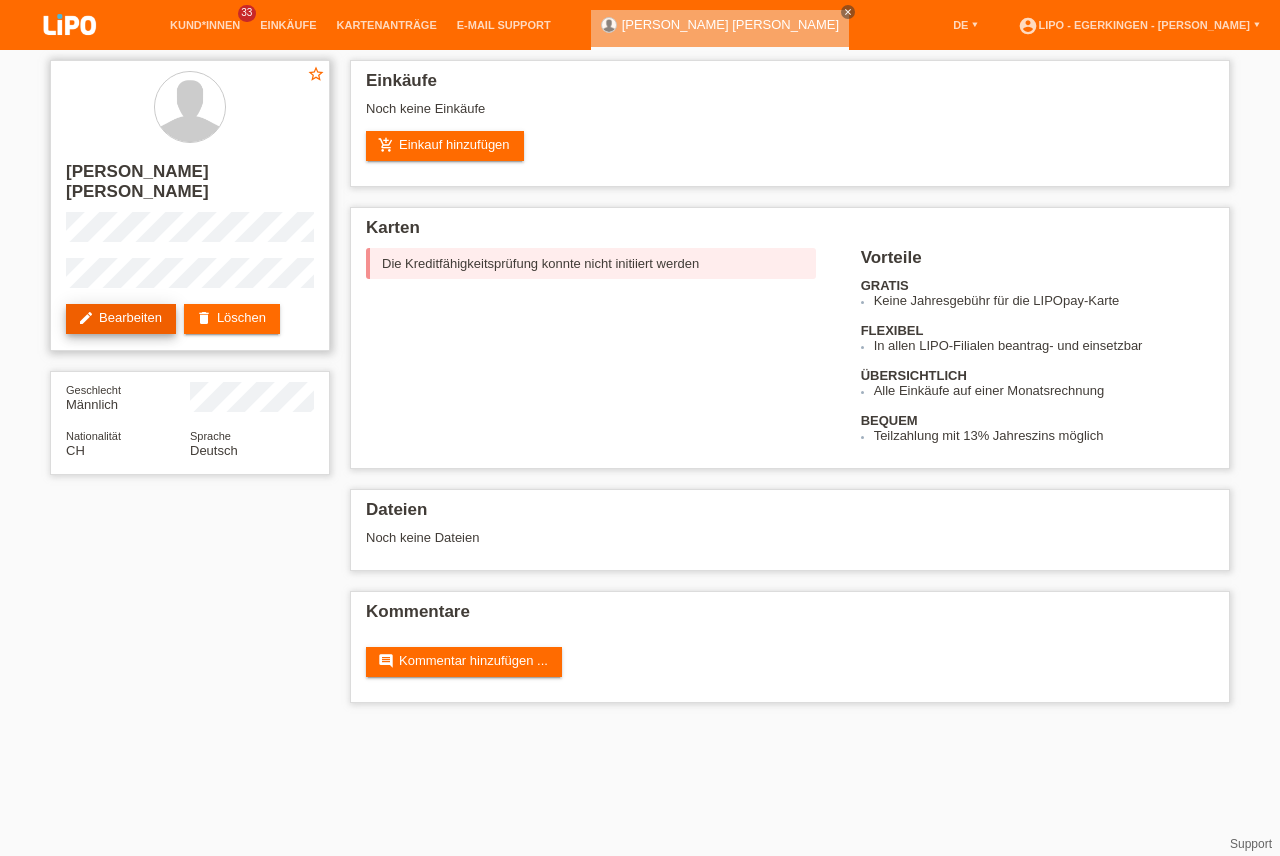 click on "edit  Bearbeiten" at bounding box center [121, 319] 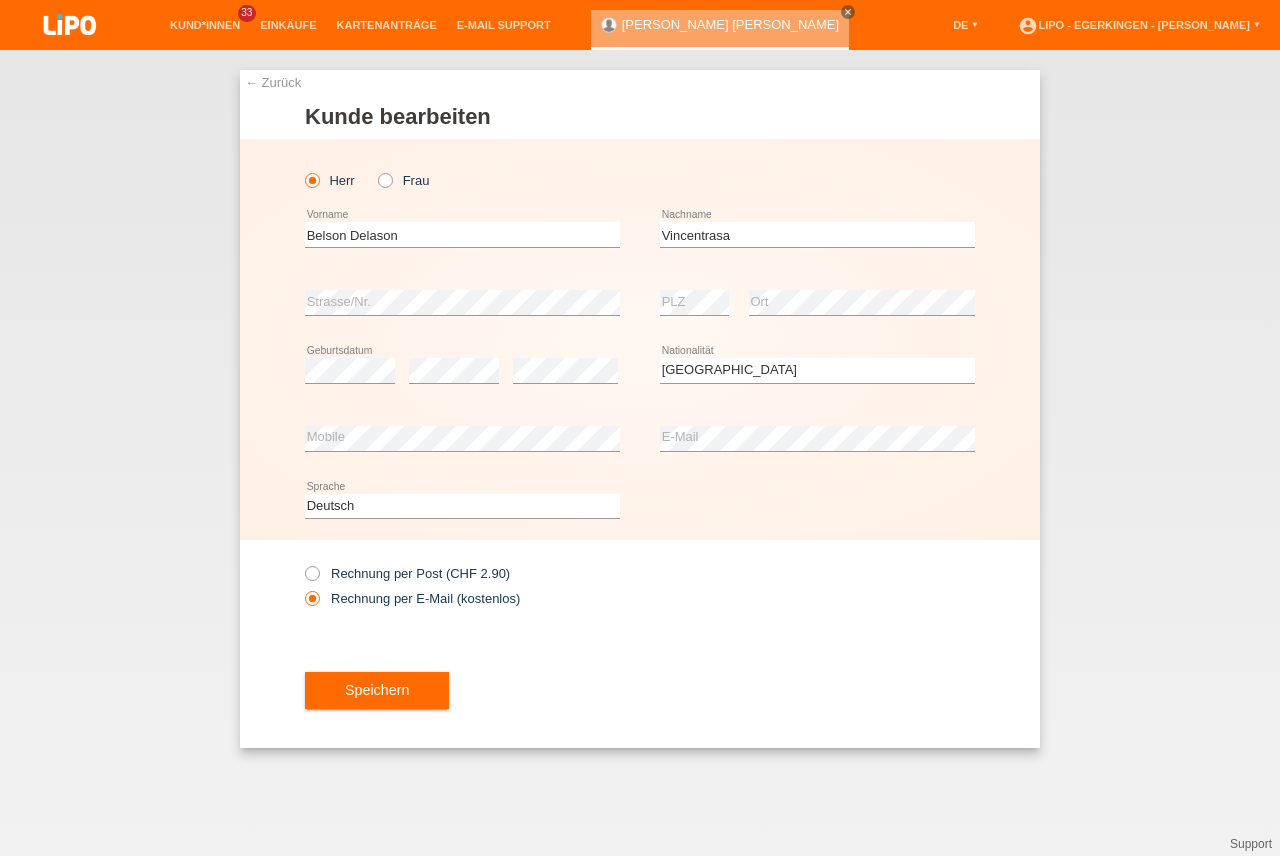 select on "CH" 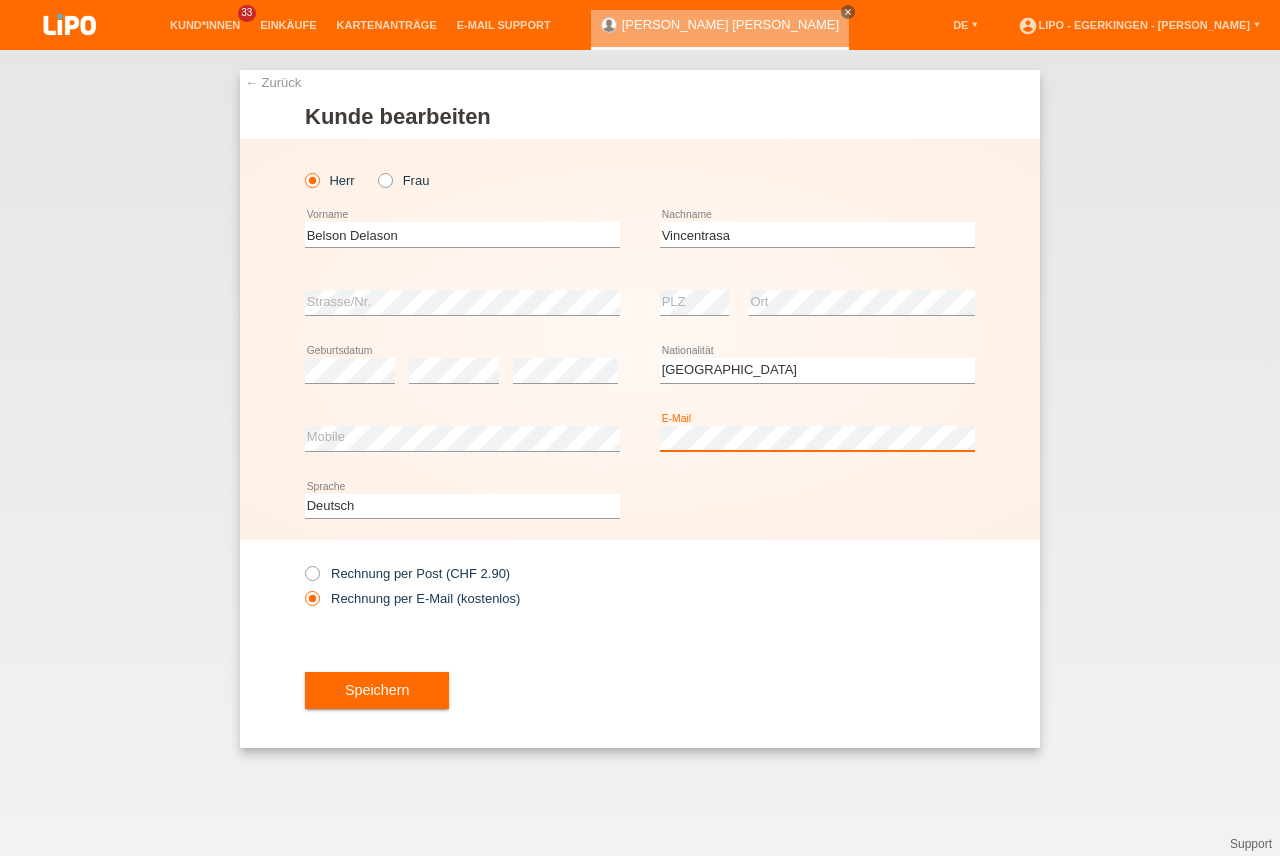 scroll, scrollTop: 0, scrollLeft: 0, axis: both 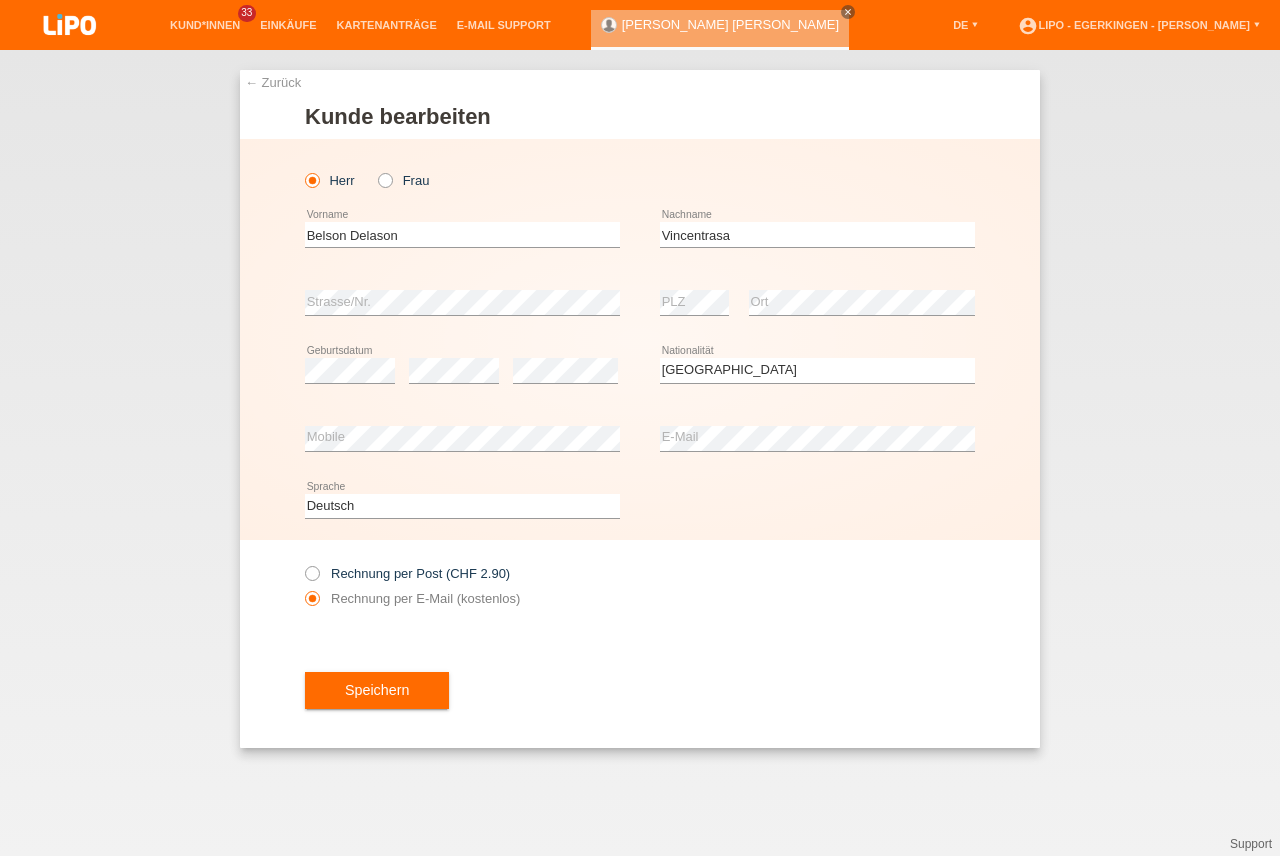click on "Rechnung per Post                                                                                                                                                (CHF 2.90)
Rechnung per E-Mail                                                                                            (kostenlos)" at bounding box center (462, 586) 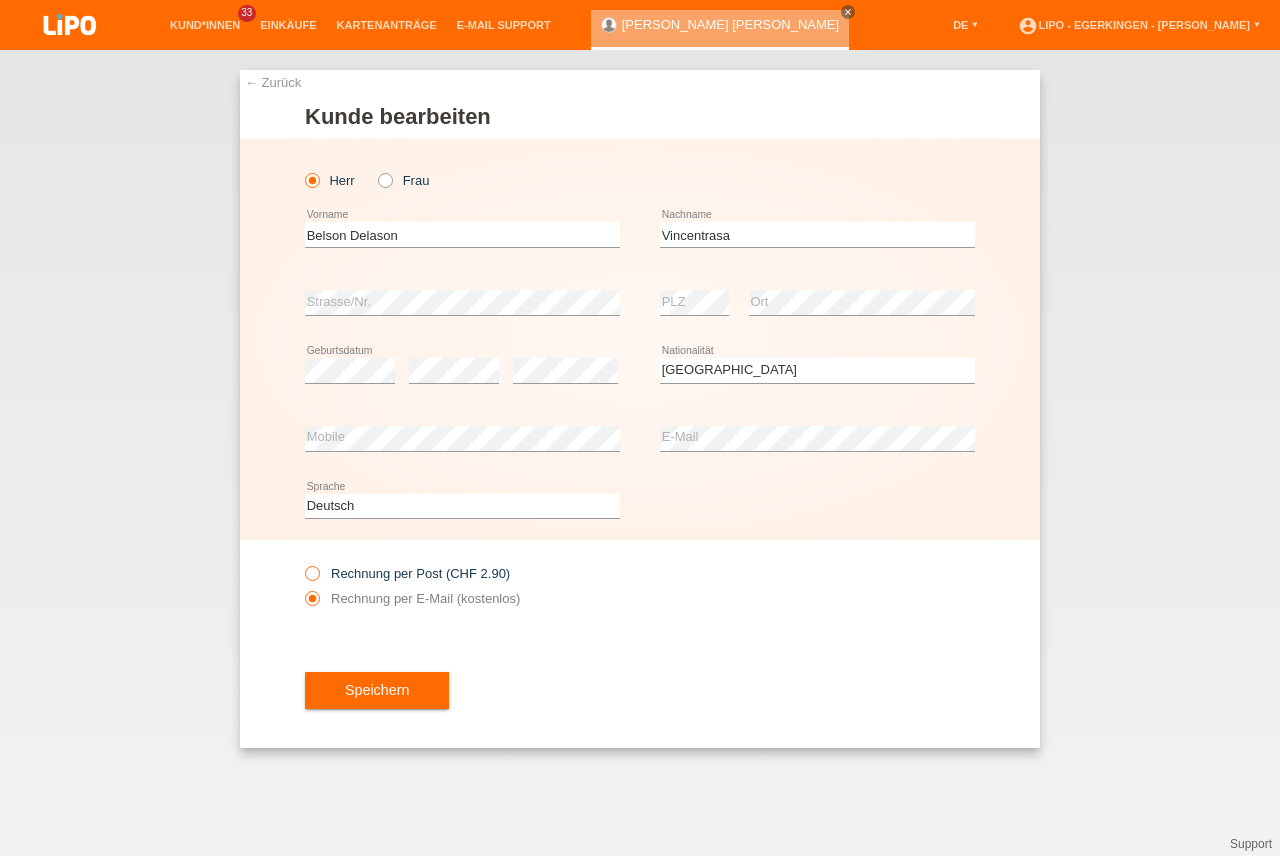 click on "Rechnung per Post                                                                                                                                                (CHF 2.90)" at bounding box center [407, 573] 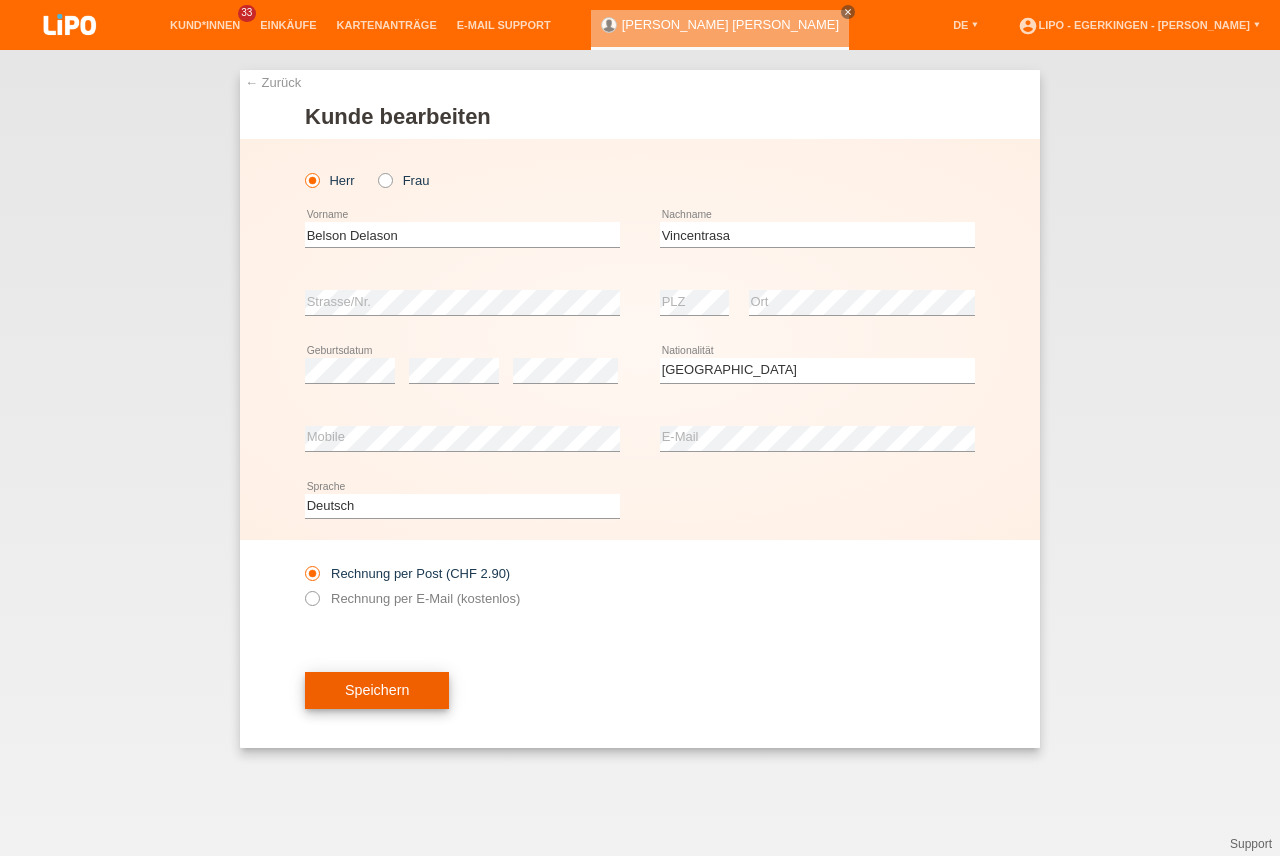 click on "Speichern" at bounding box center [377, 691] 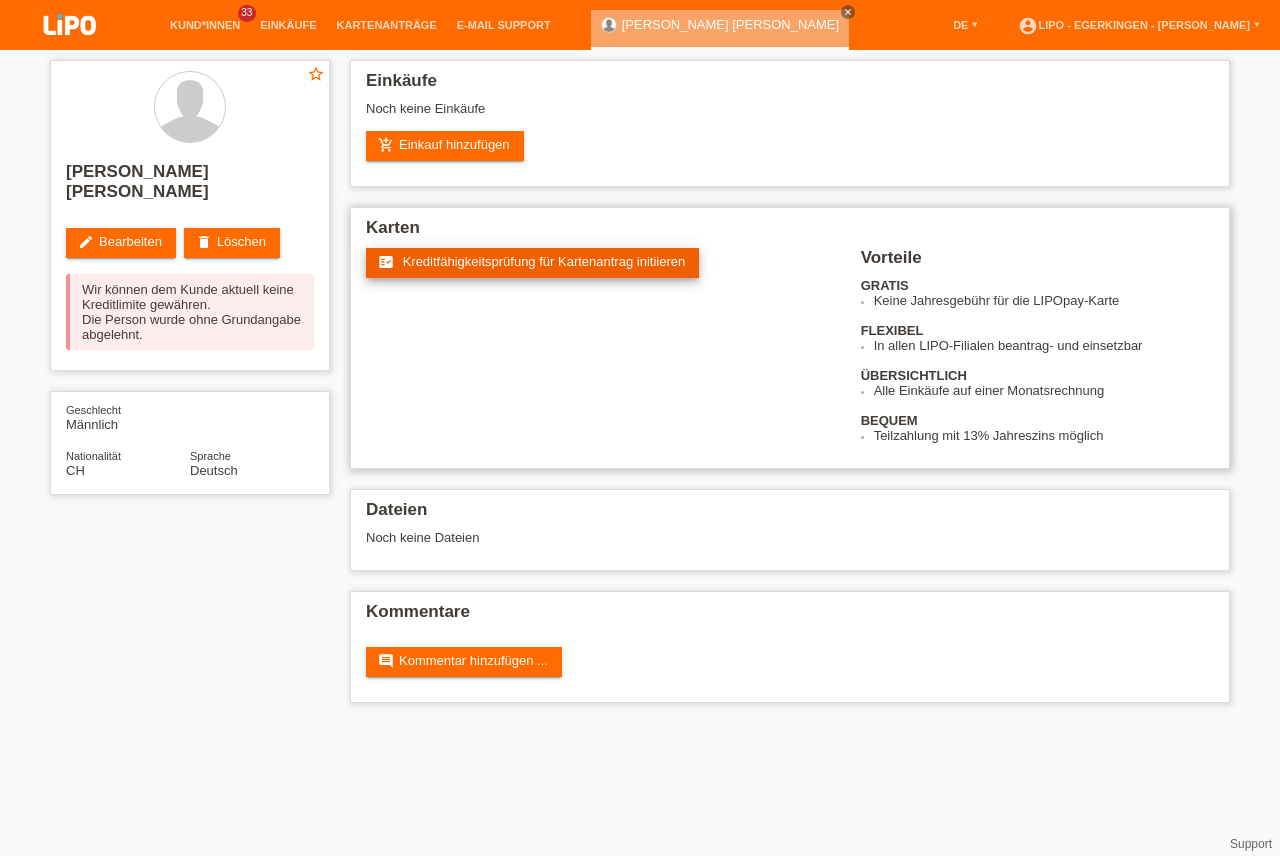 click on "Kreditfähigkeitsprüfung für Kartenantrag initiieren" at bounding box center (544, 261) 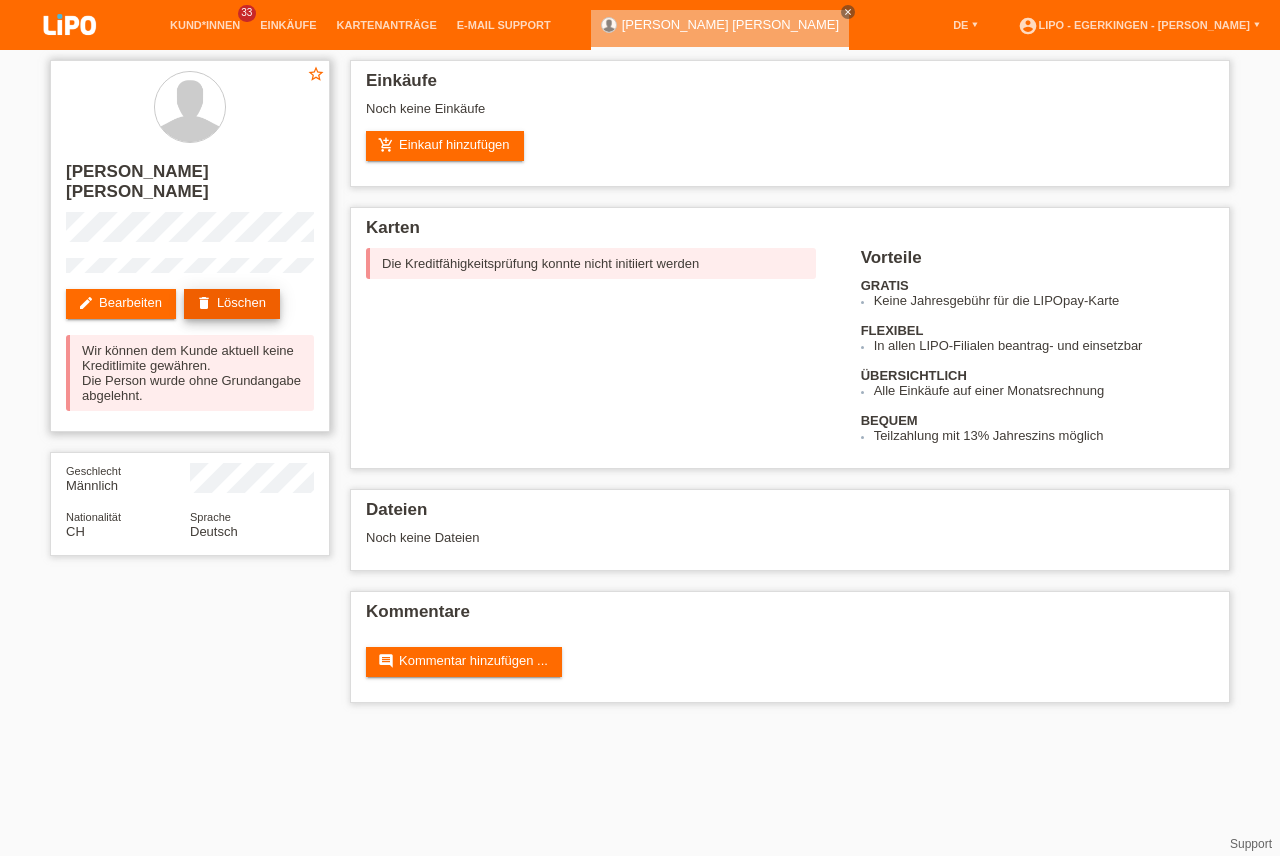 click on "delete  Löschen" at bounding box center (232, 304) 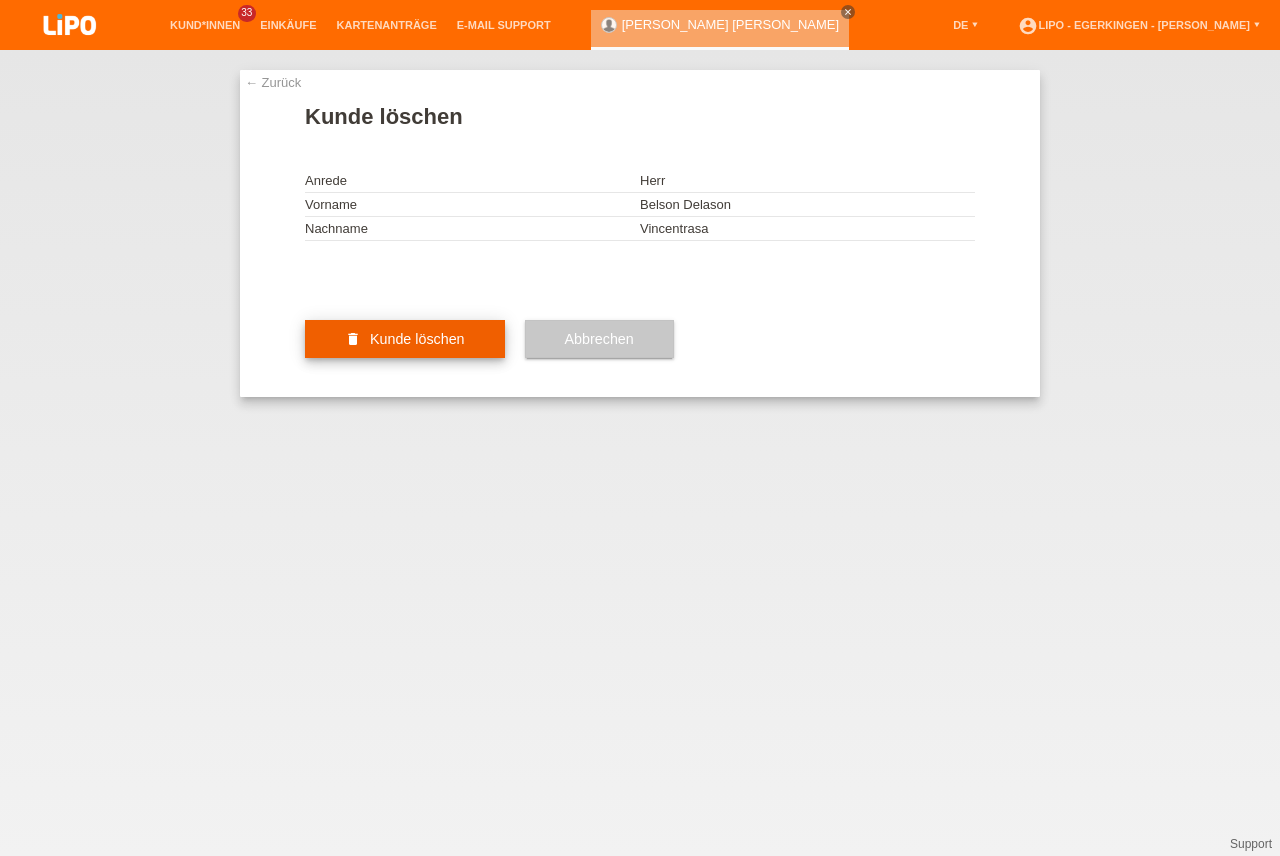 click on "delete   Kunde löschen" at bounding box center (405, 339) 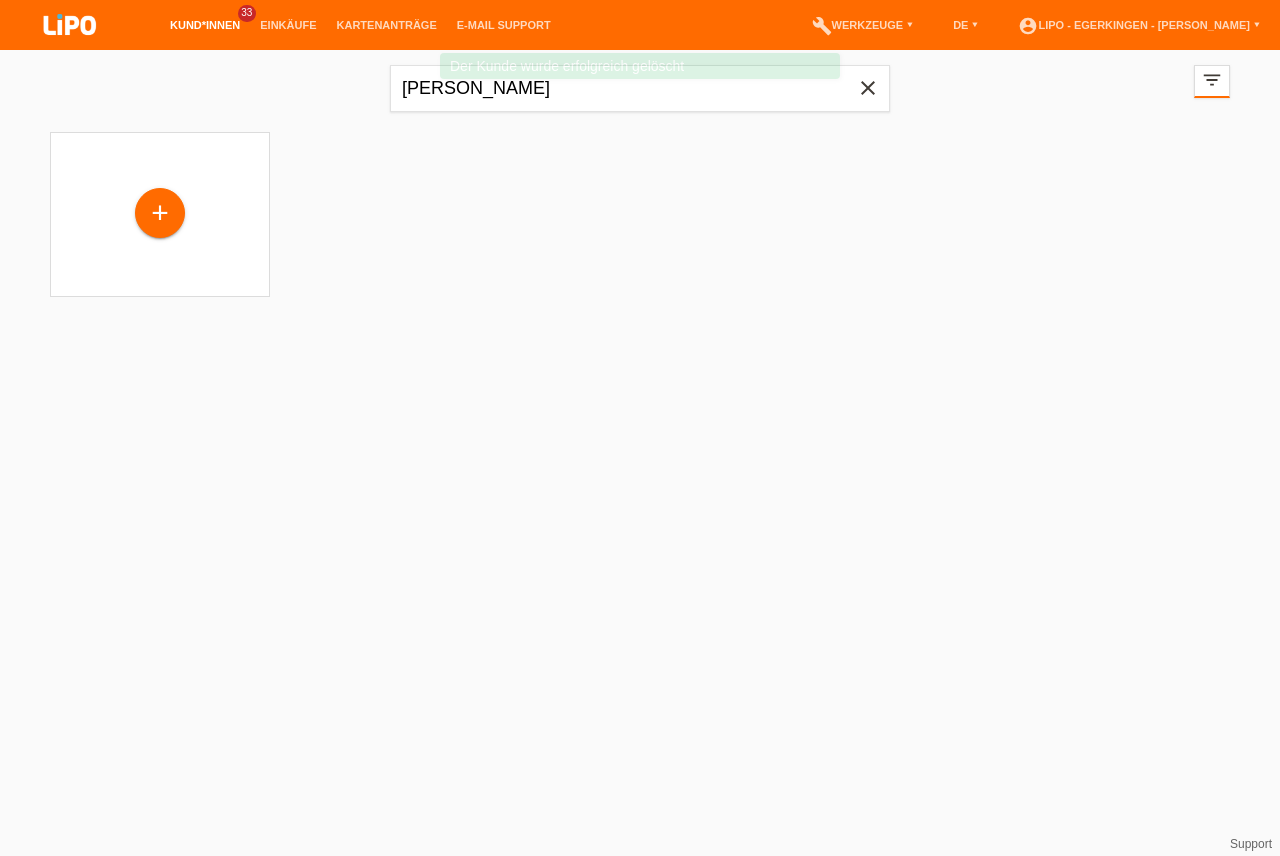 scroll, scrollTop: 0, scrollLeft: 0, axis: both 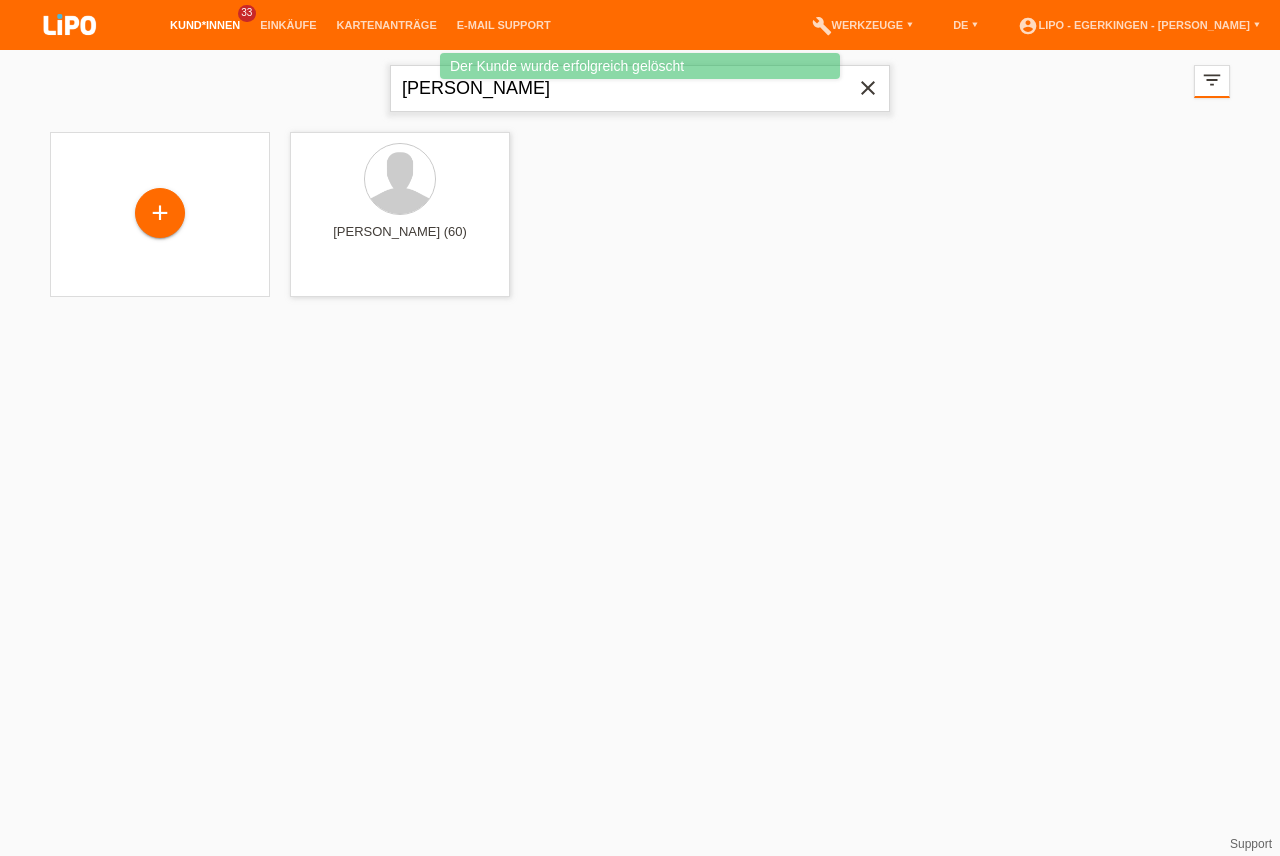 drag, startPoint x: 501, startPoint y: 90, endPoint x: 372, endPoint y: 90, distance: 129 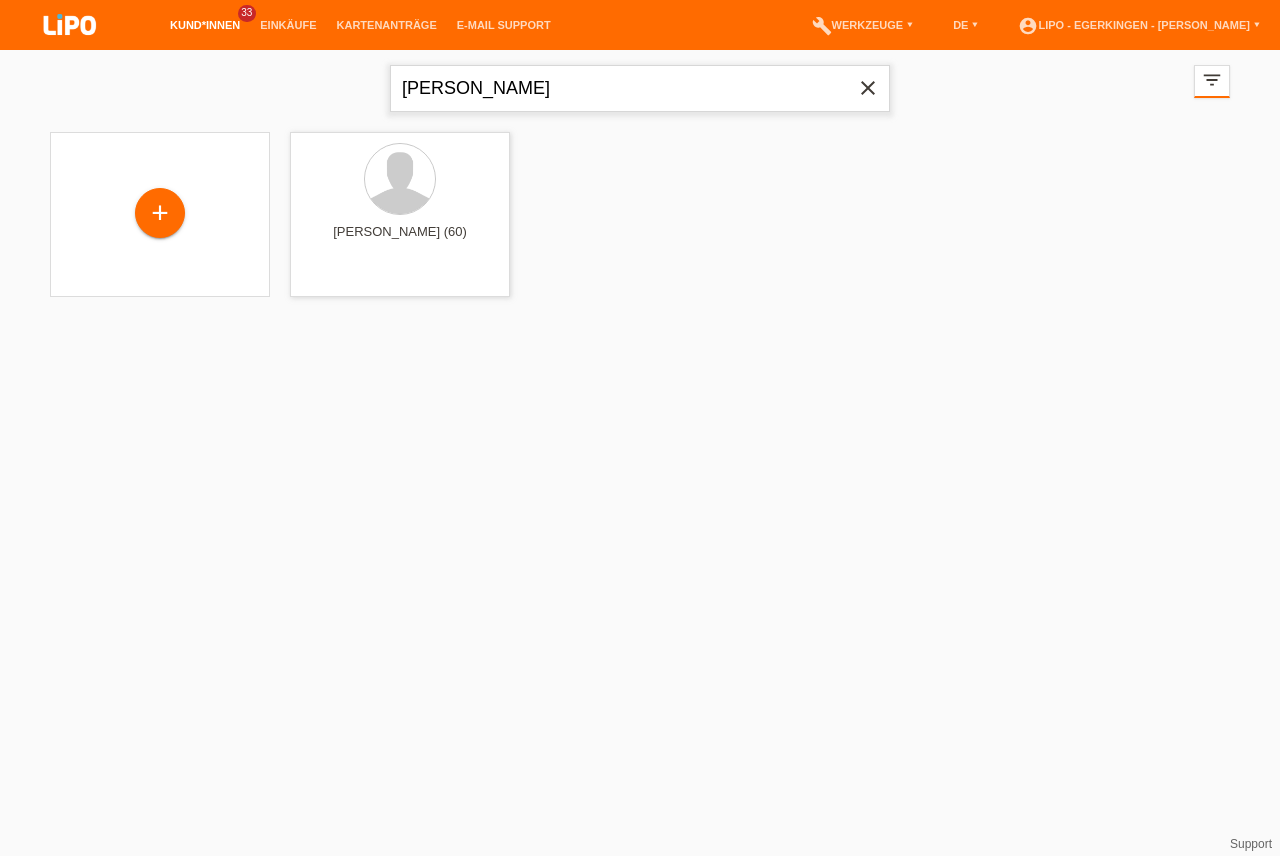 drag, startPoint x: 515, startPoint y: 80, endPoint x: 341, endPoint y: 48, distance: 176.91806 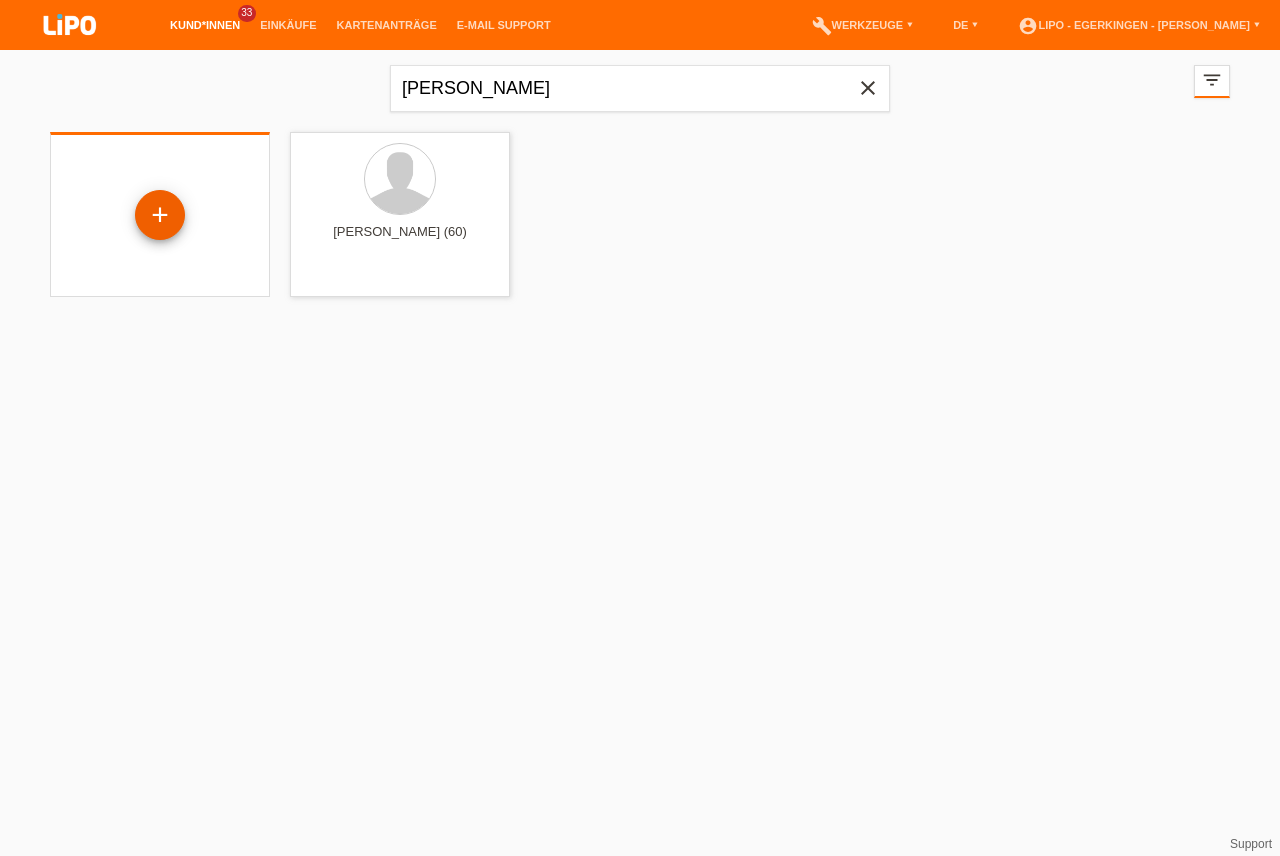 click on "+" at bounding box center (160, 215) 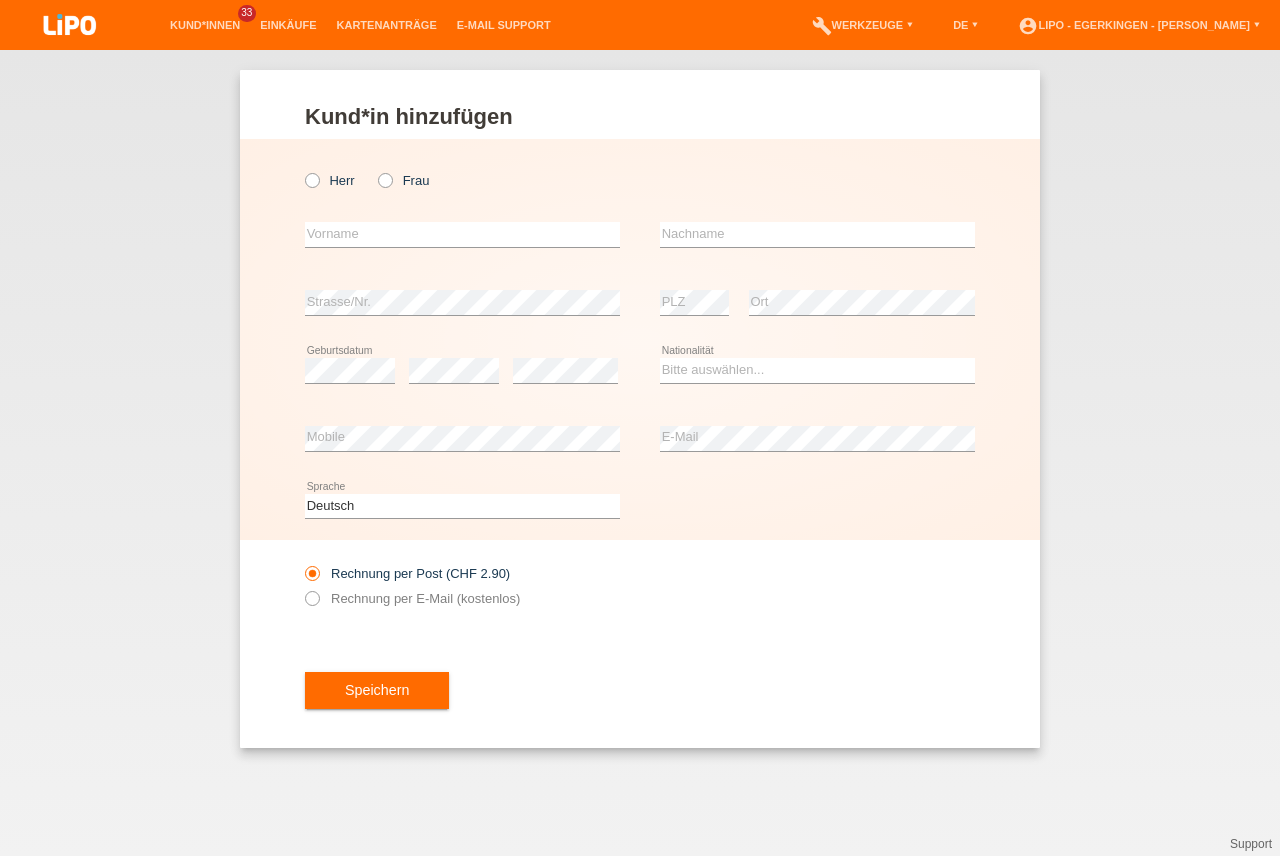 click at bounding box center (375, 170) 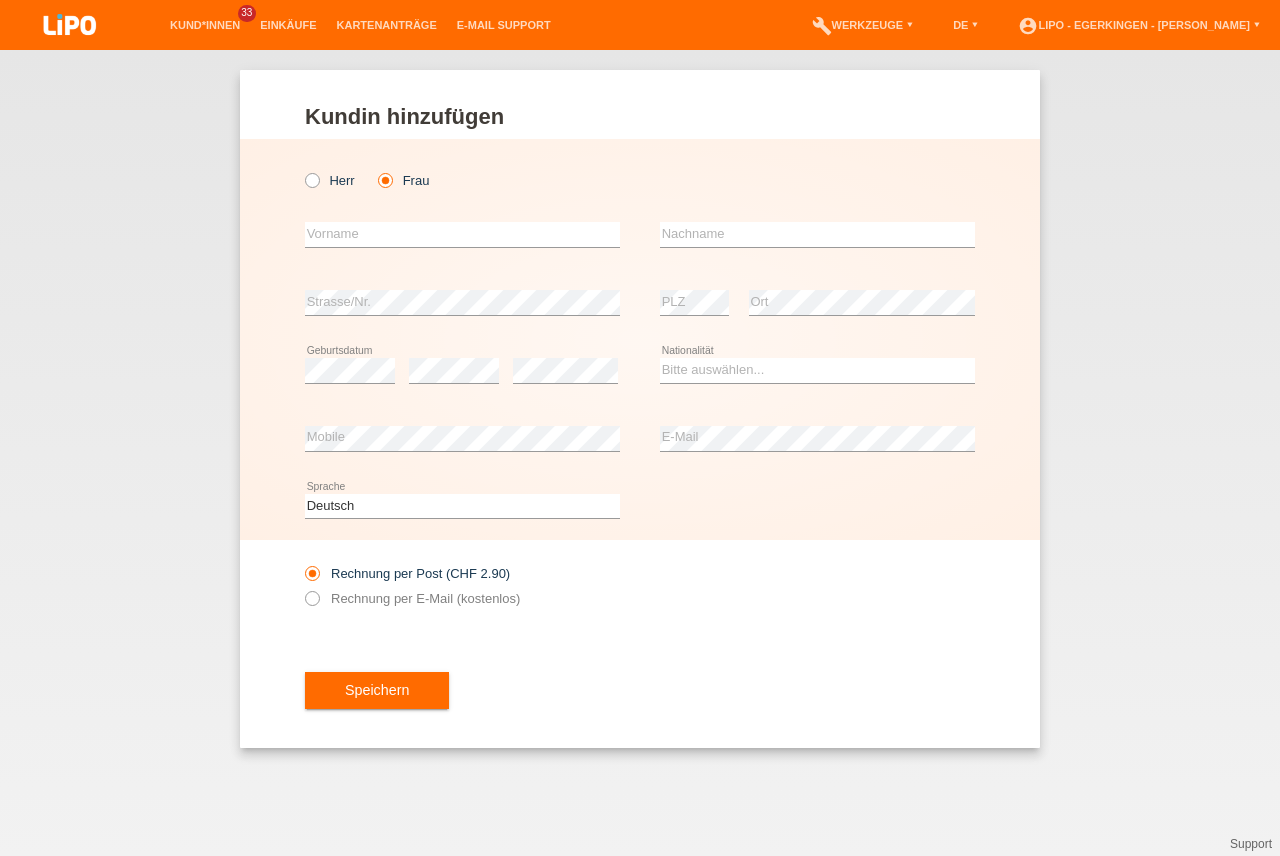 scroll, scrollTop: 0, scrollLeft: 0, axis: both 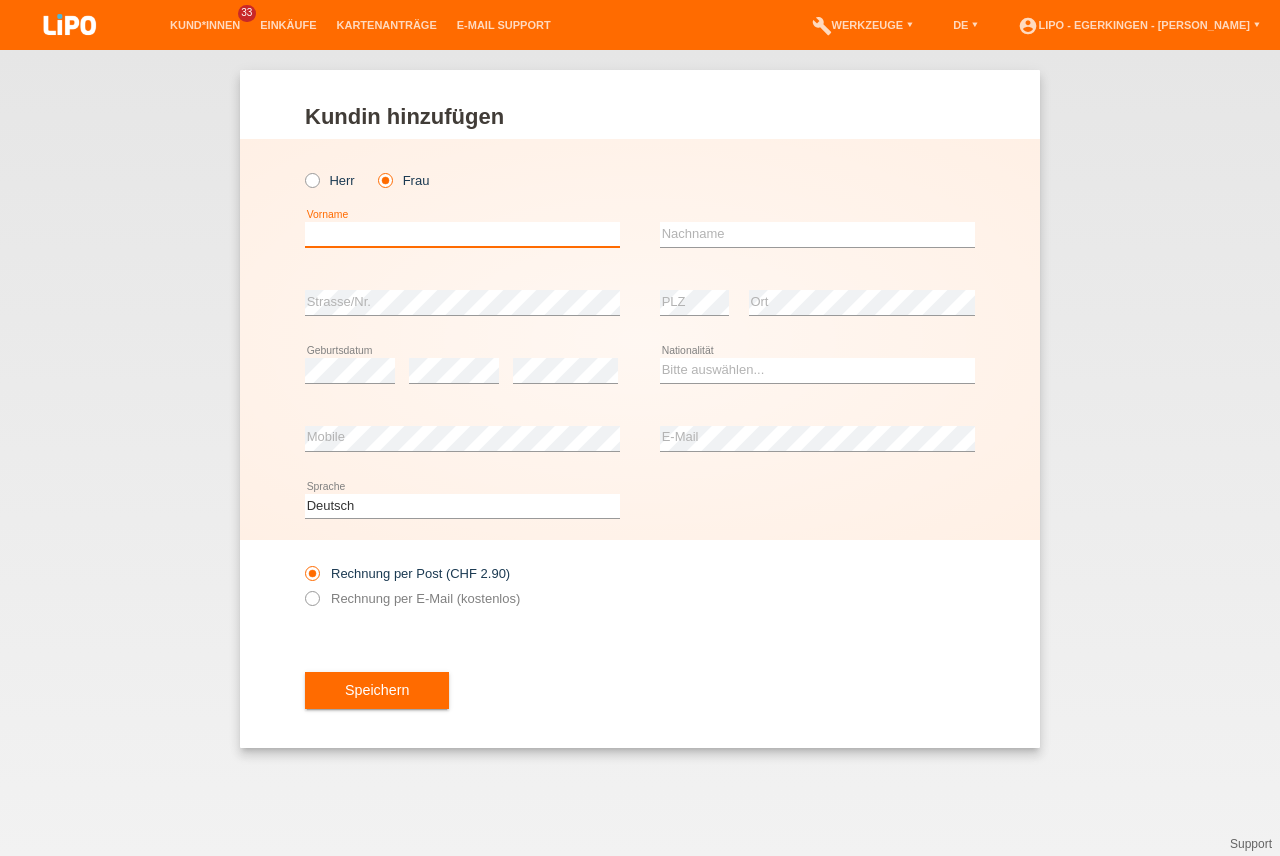 click at bounding box center [462, 234] 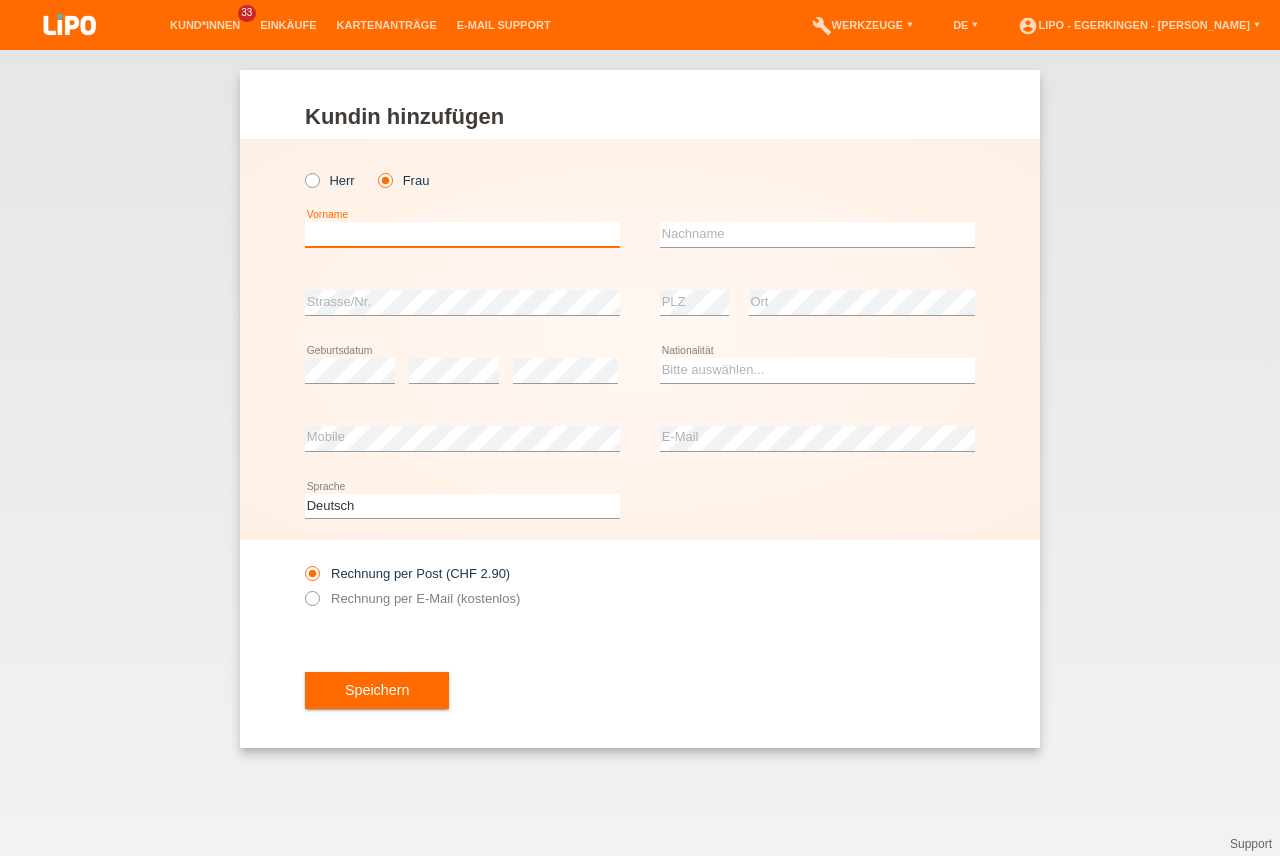 type on "V" 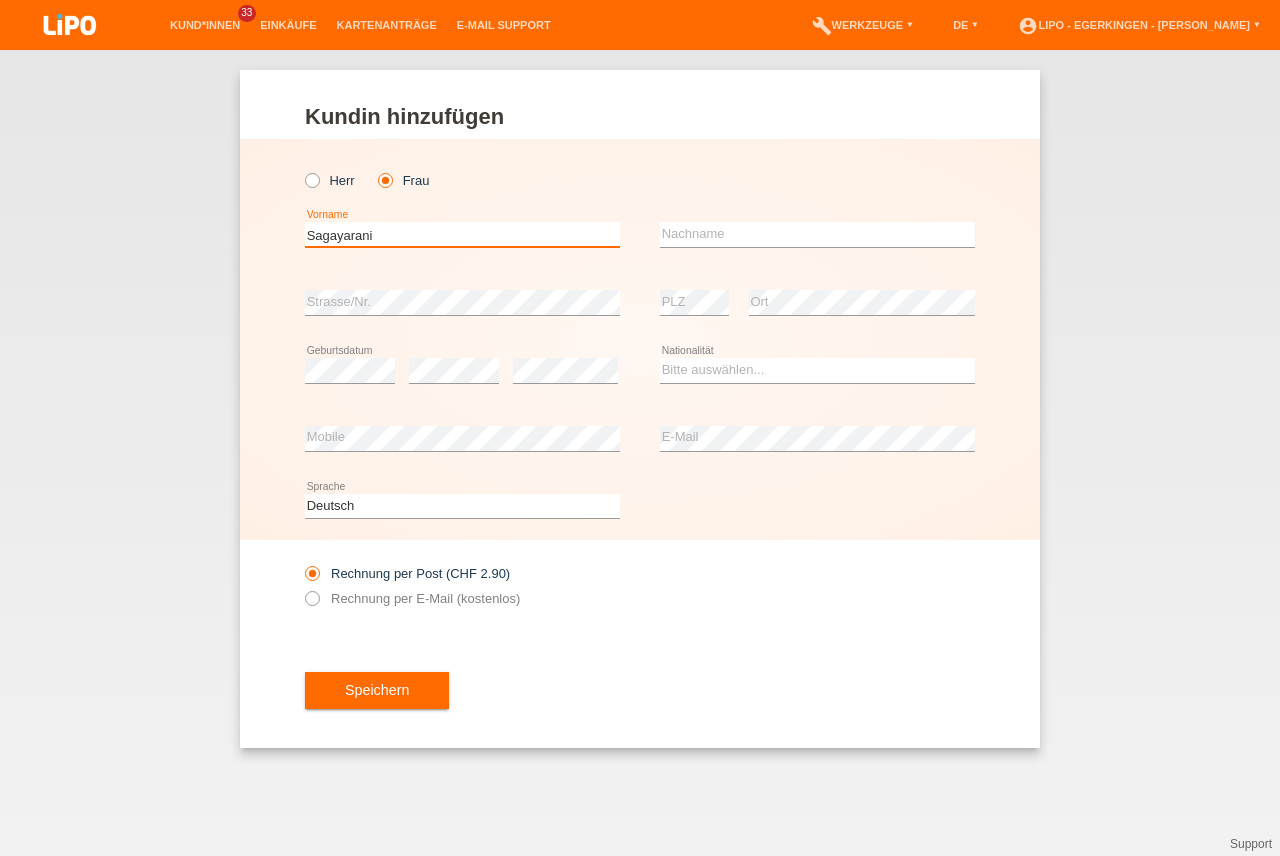 type on "Sagayarani" 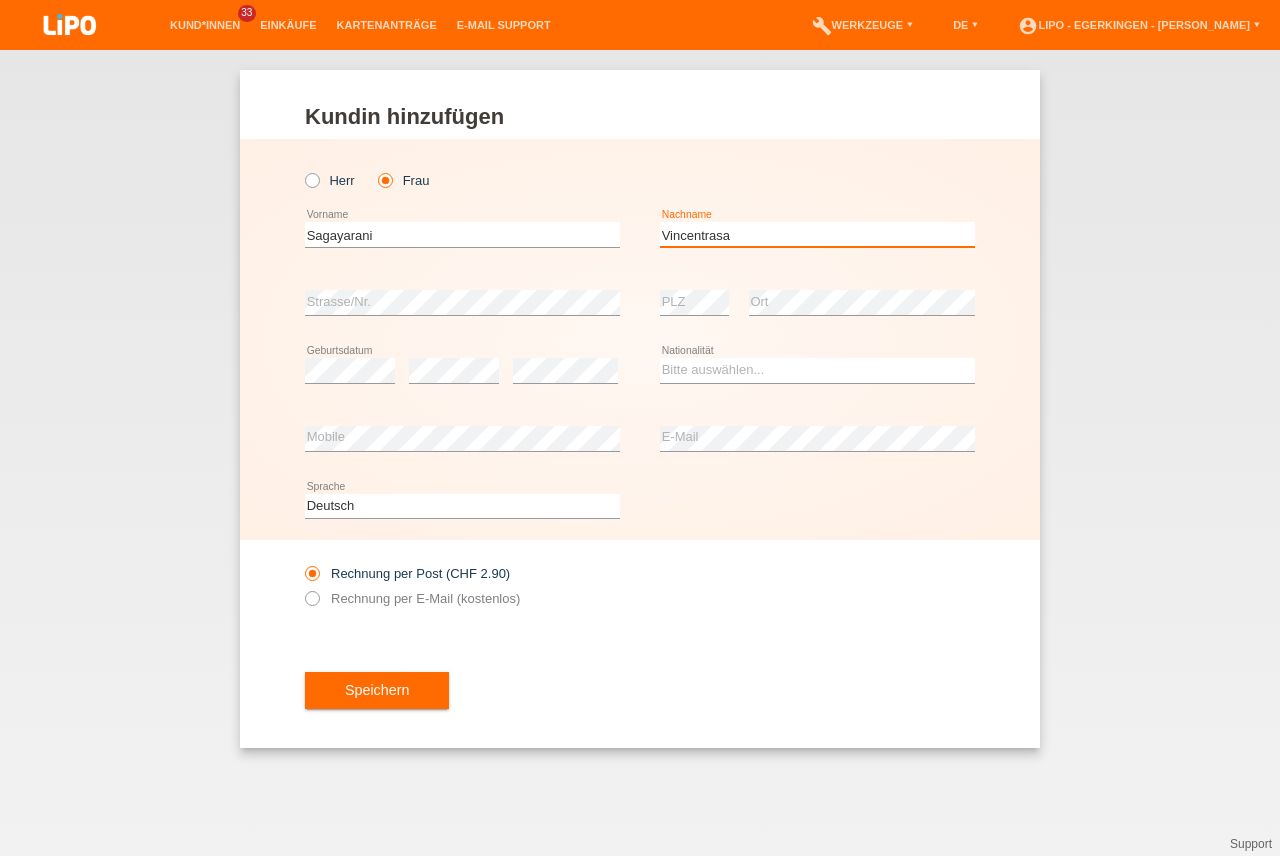 type on "Vincentrasa" 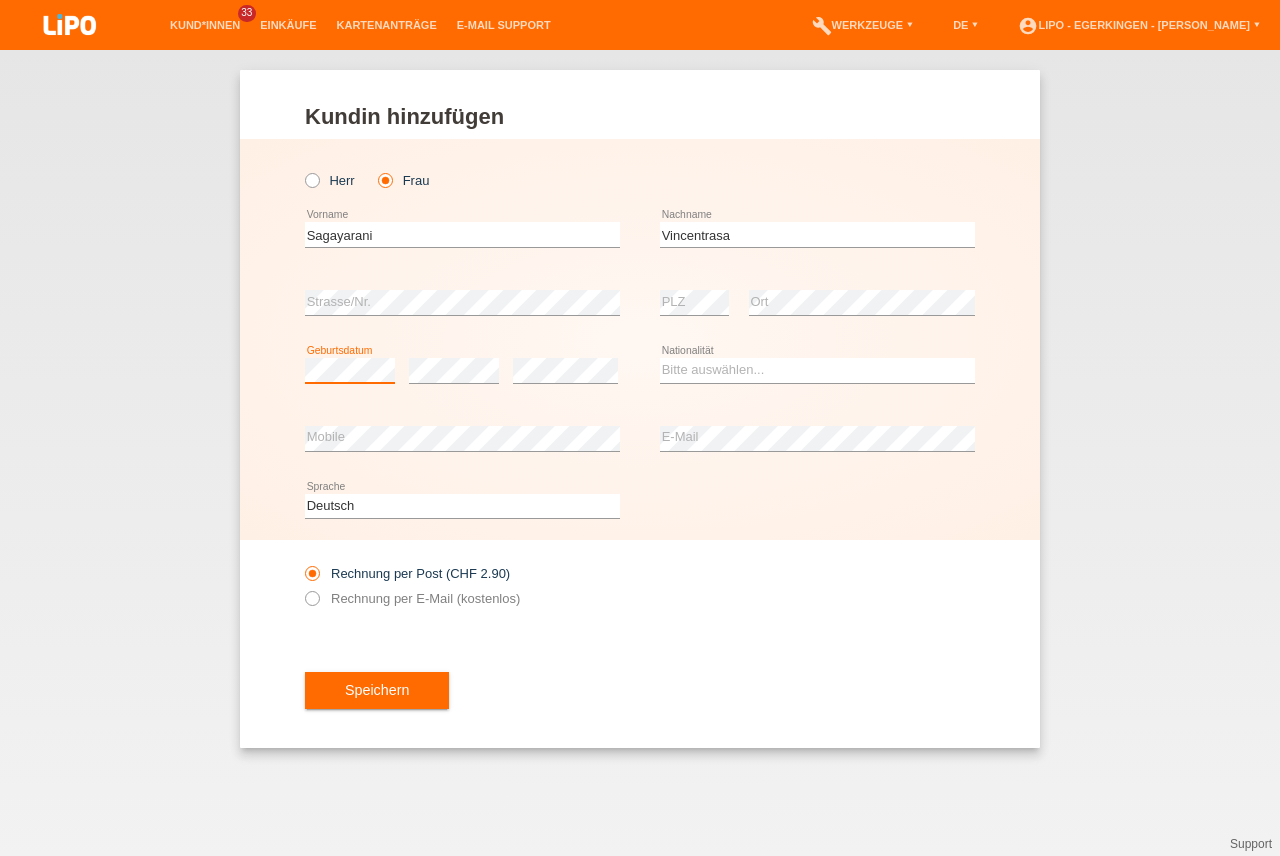 scroll, scrollTop: 0, scrollLeft: 0, axis: both 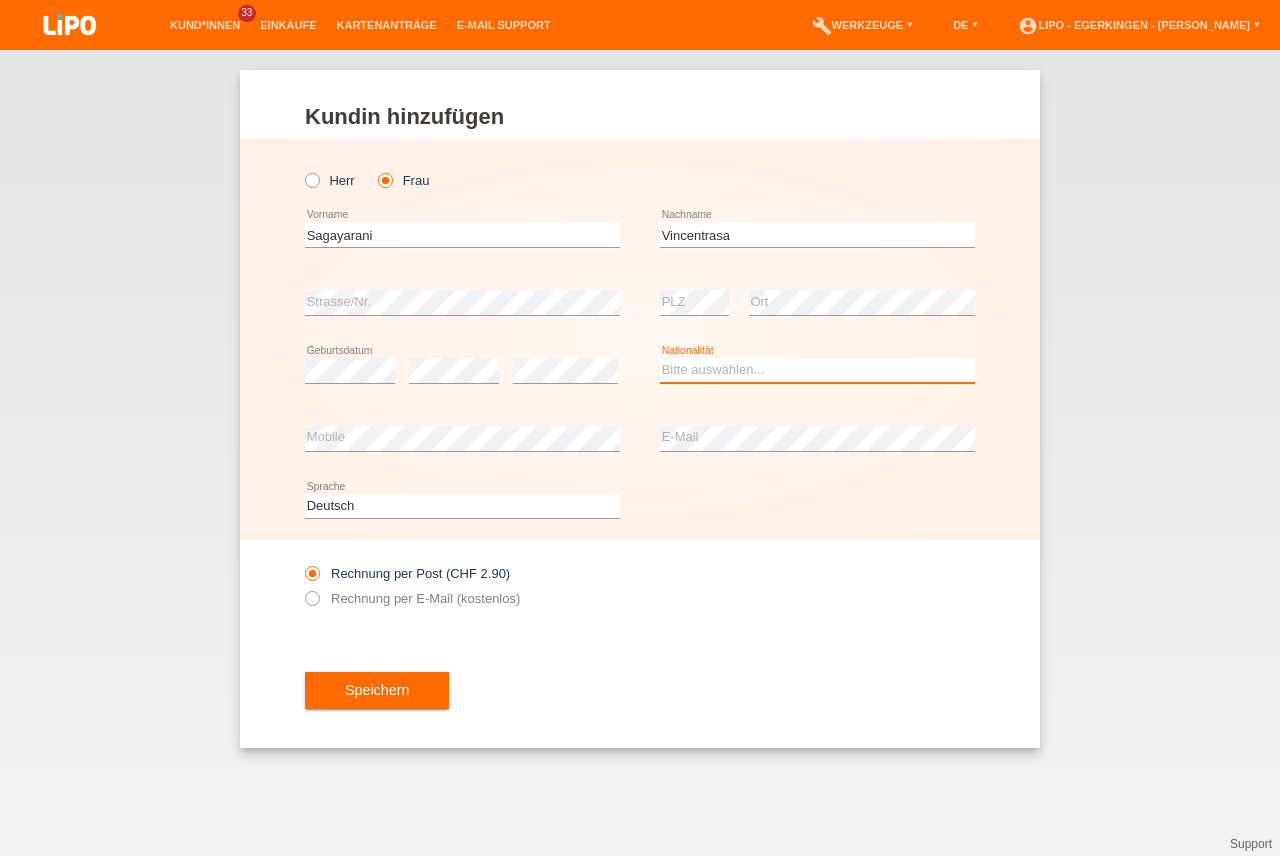 click on "Bitte auswählen...
Schweiz
Deutschland
Liechtenstein
Österreich
------------
Afghanistan
Ägypten
Åland
Albanien
Algerien" at bounding box center [817, 370] 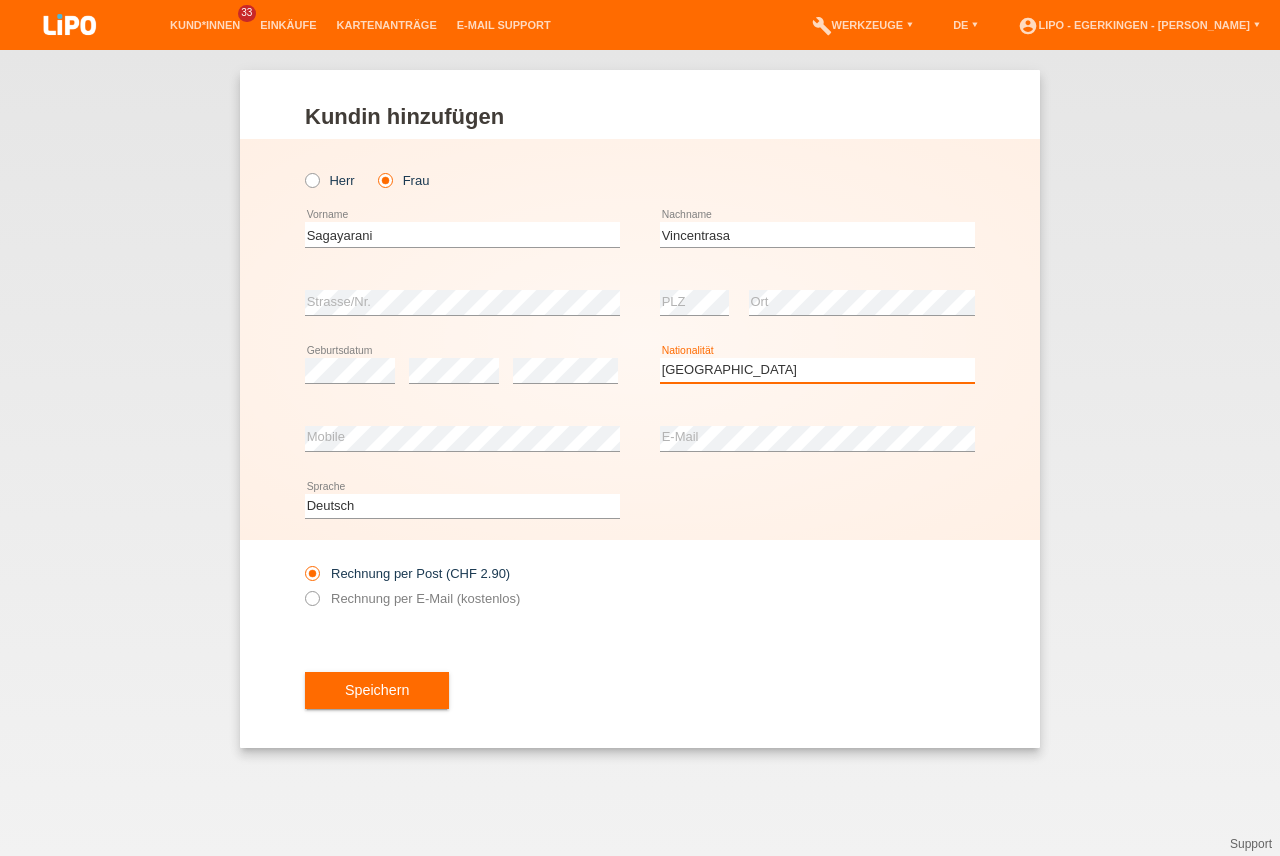 scroll, scrollTop: 0, scrollLeft: 0, axis: both 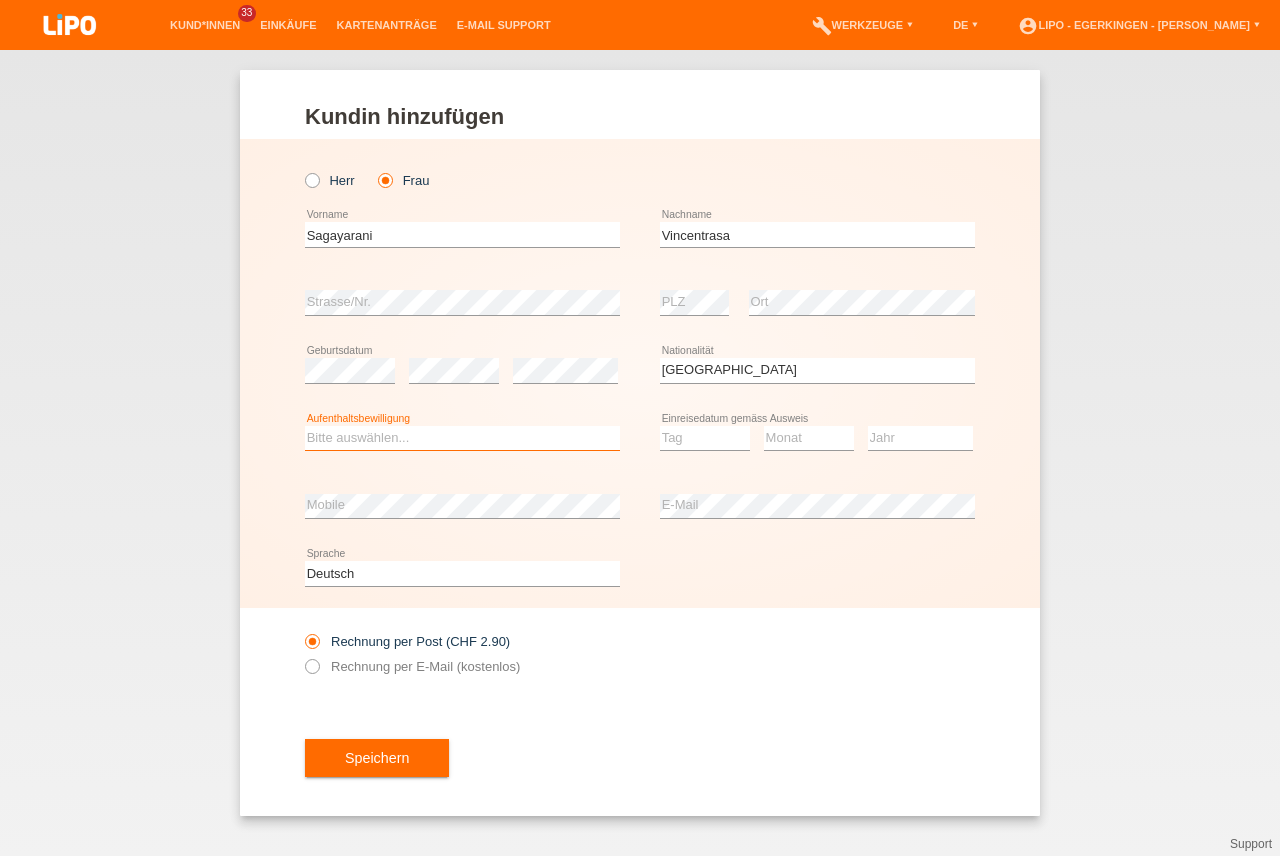 click on "Bitte auswählen...
C
B
B - Flüchtlingsstatus
Andere" at bounding box center (462, 438) 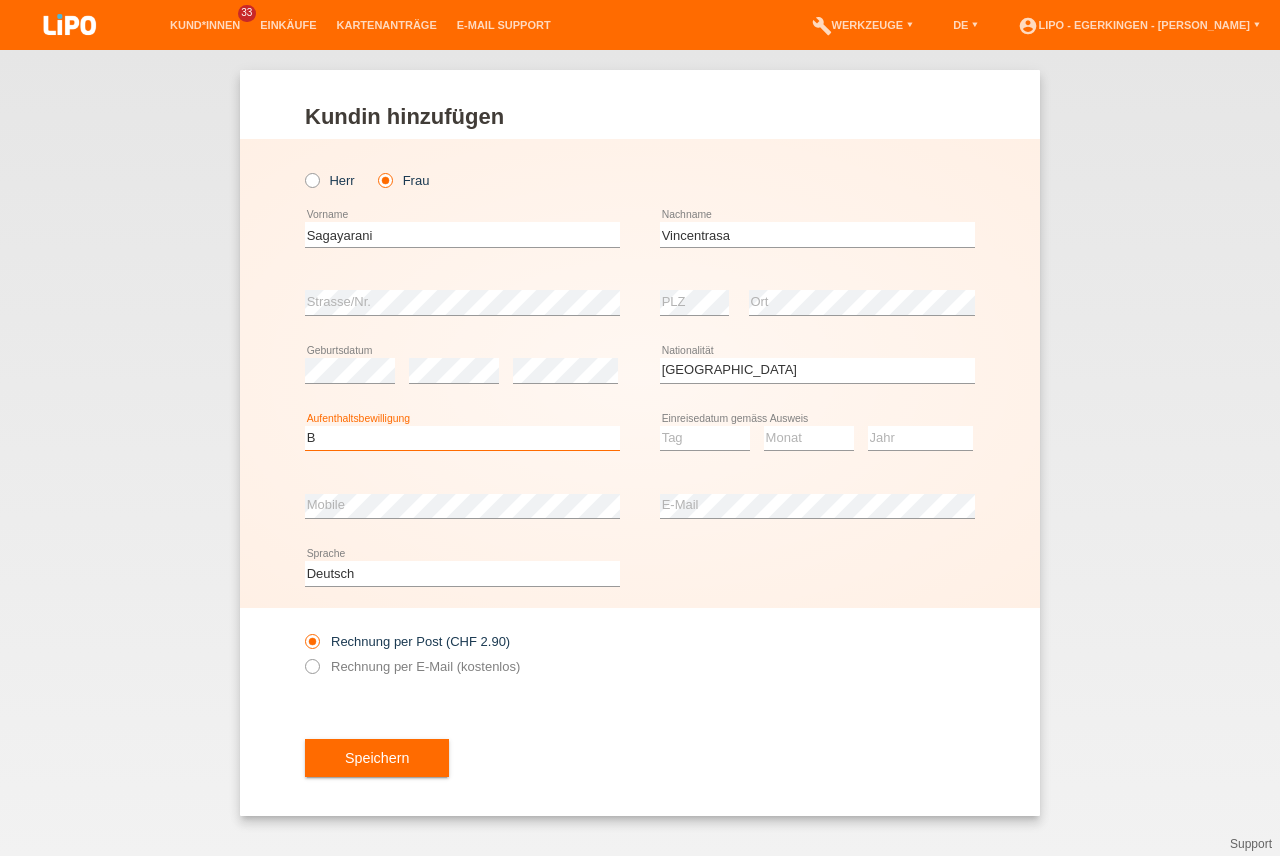 click on "B" at bounding box center (0, 0) 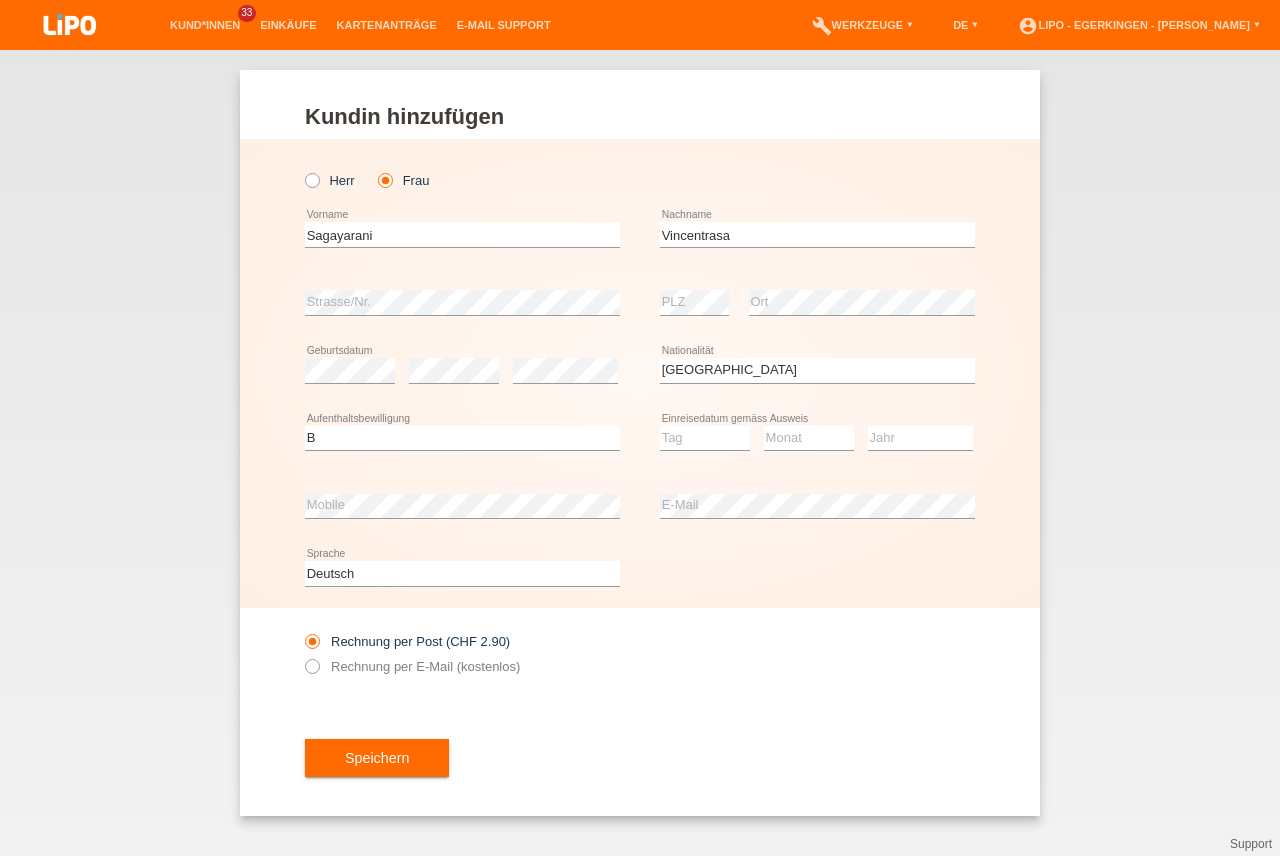 click on "Bitte auswählen...
C
B
B - Flüchtlingsstatus
Andere
error
Aufenthaltsbewilligung" at bounding box center (462, 439) 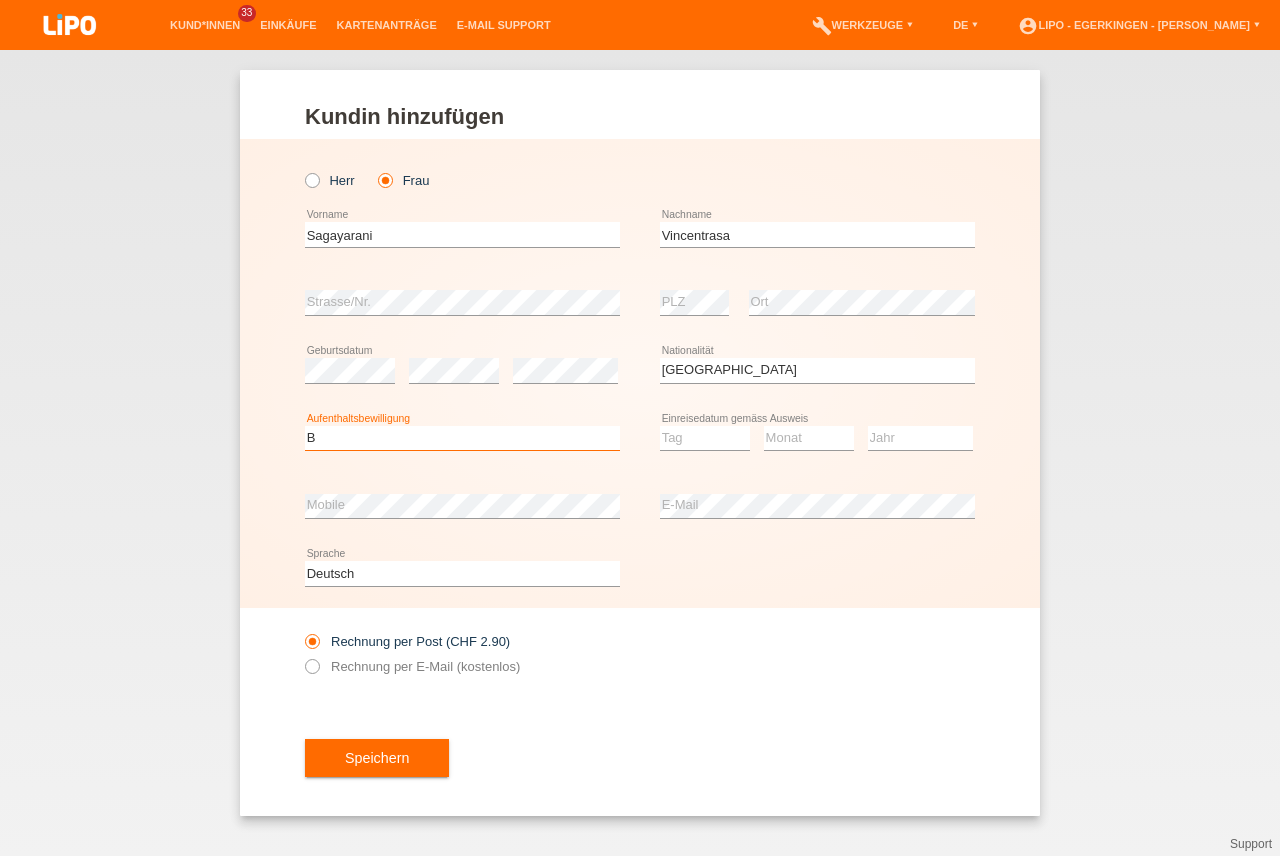 click on "Bitte auswählen...
C
B
B - Flüchtlingsstatus
Andere" at bounding box center (462, 438) 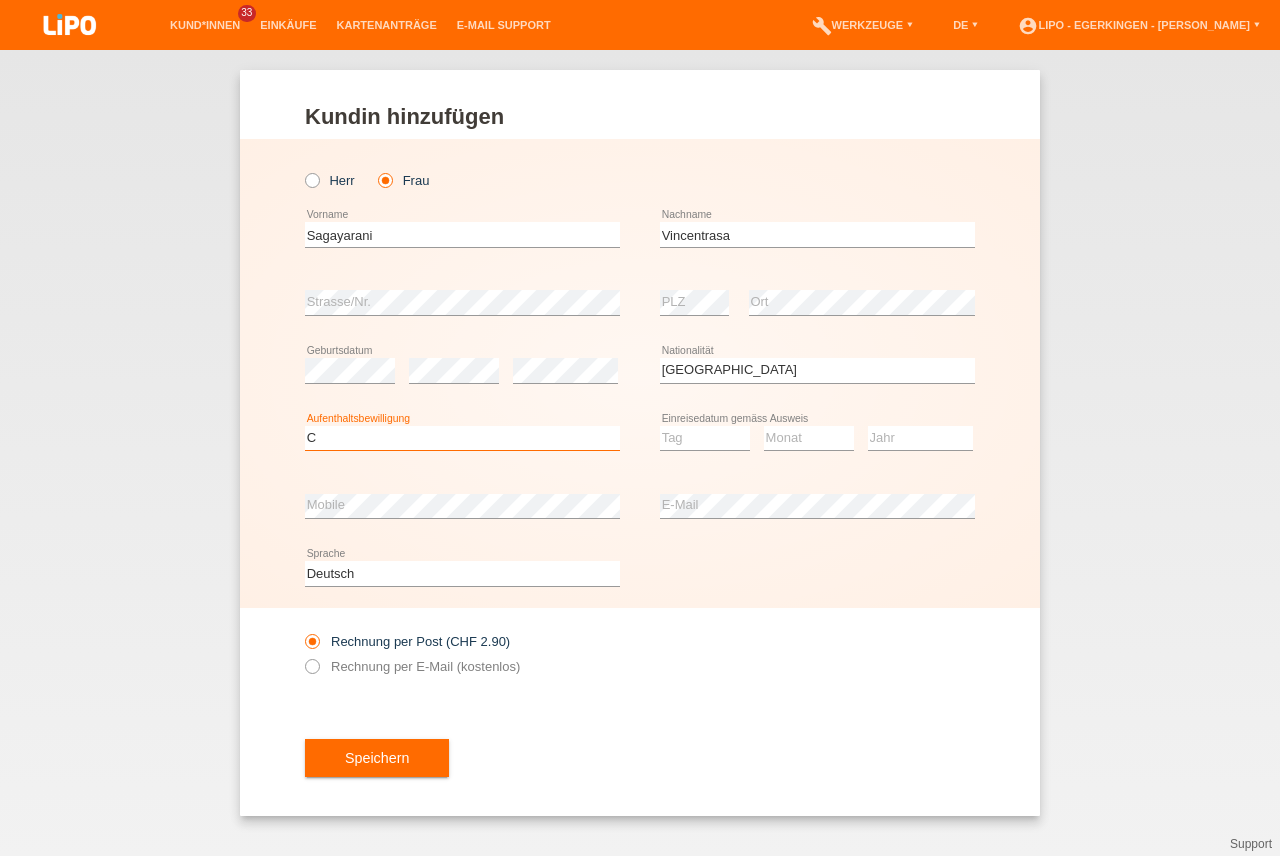 click on "C" at bounding box center [0, 0] 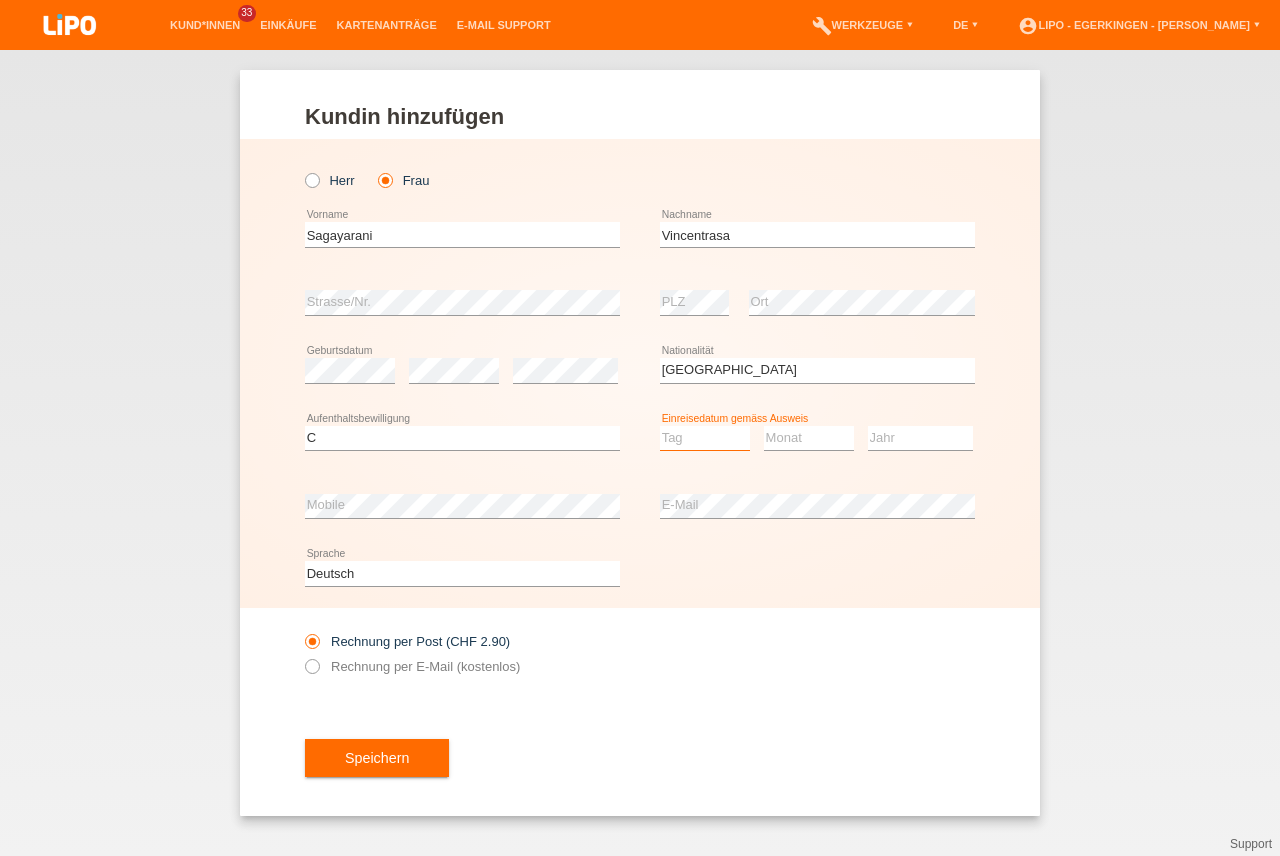 click on "Tag
01
02
03
04
05
06
07
08
09
10 11" at bounding box center [705, 438] 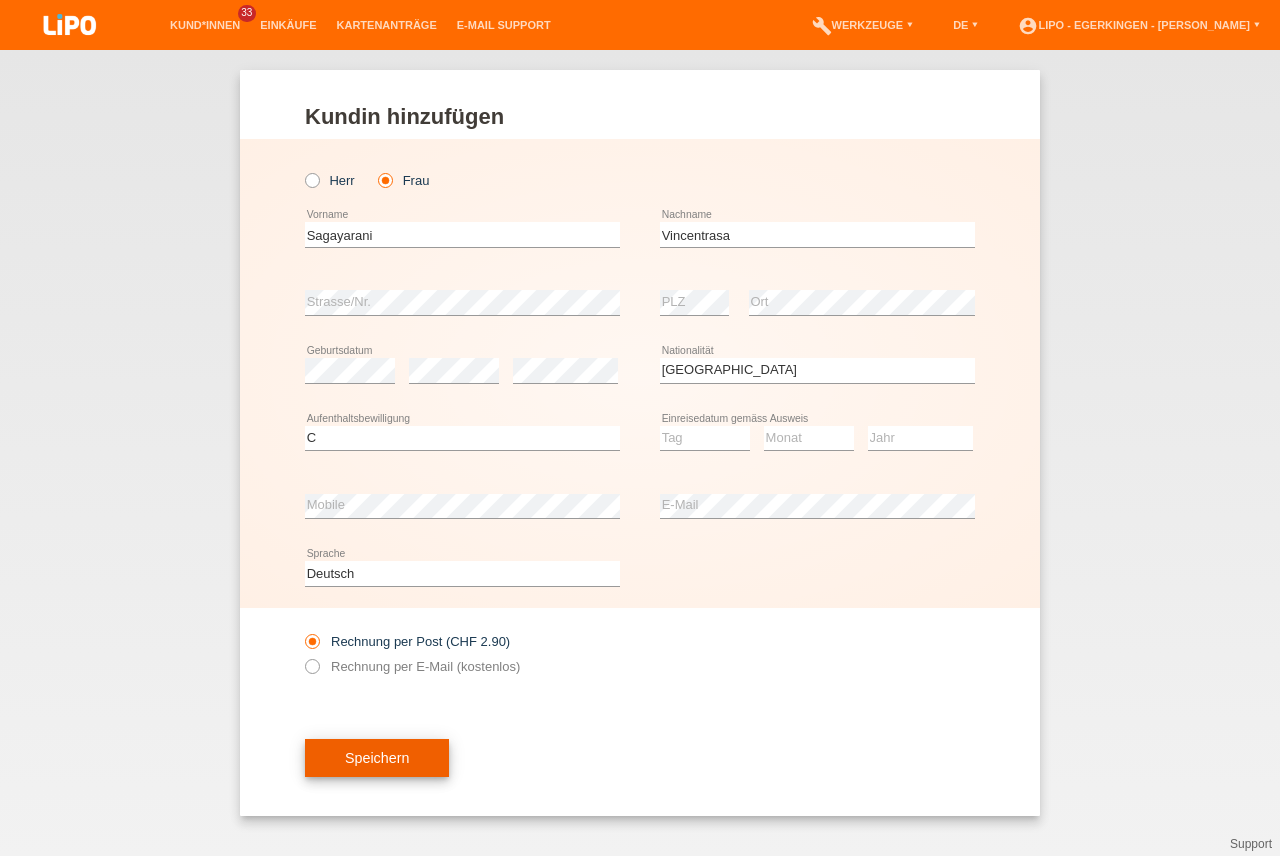 click on "Speichern" at bounding box center [377, 758] 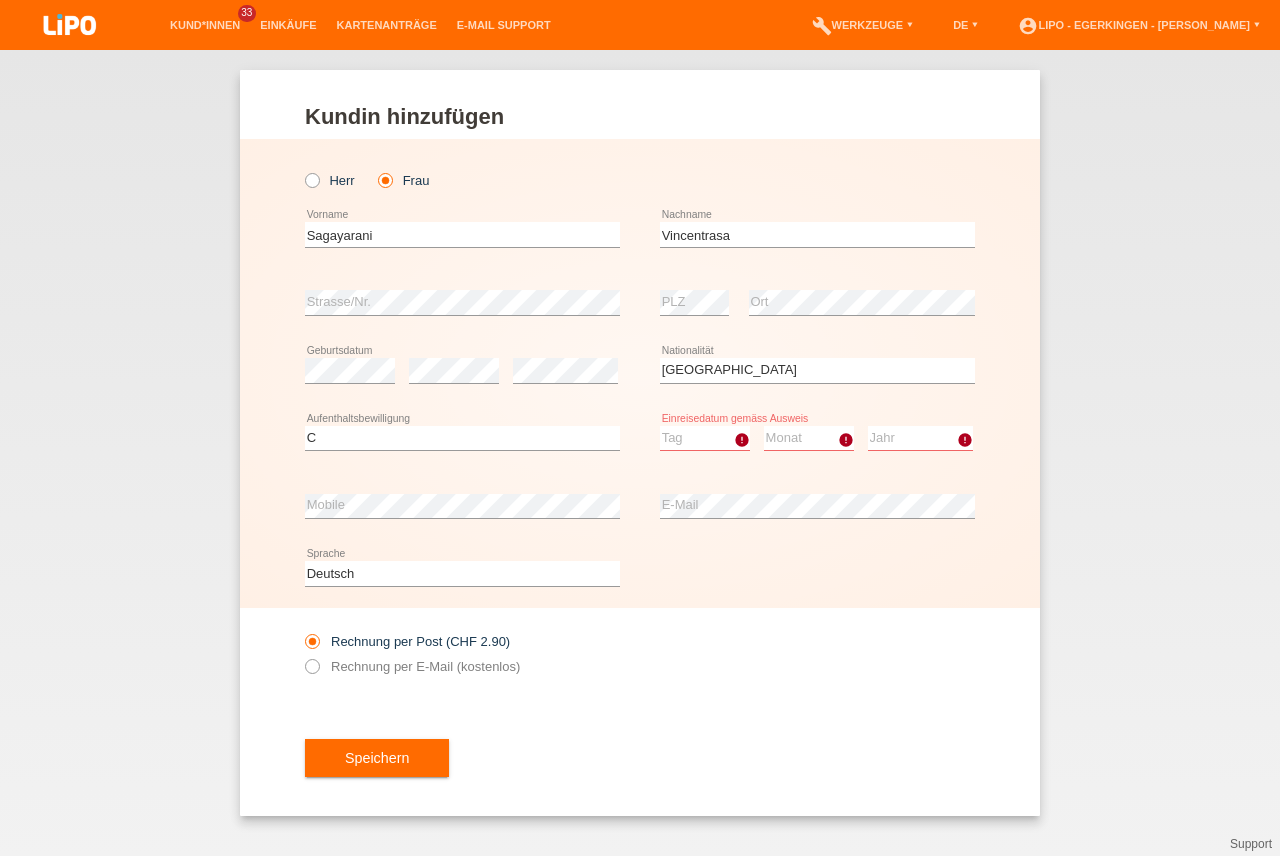 click on "Tag
01
02
03
04
05
06
07
08
09
10 11" at bounding box center (705, 438) 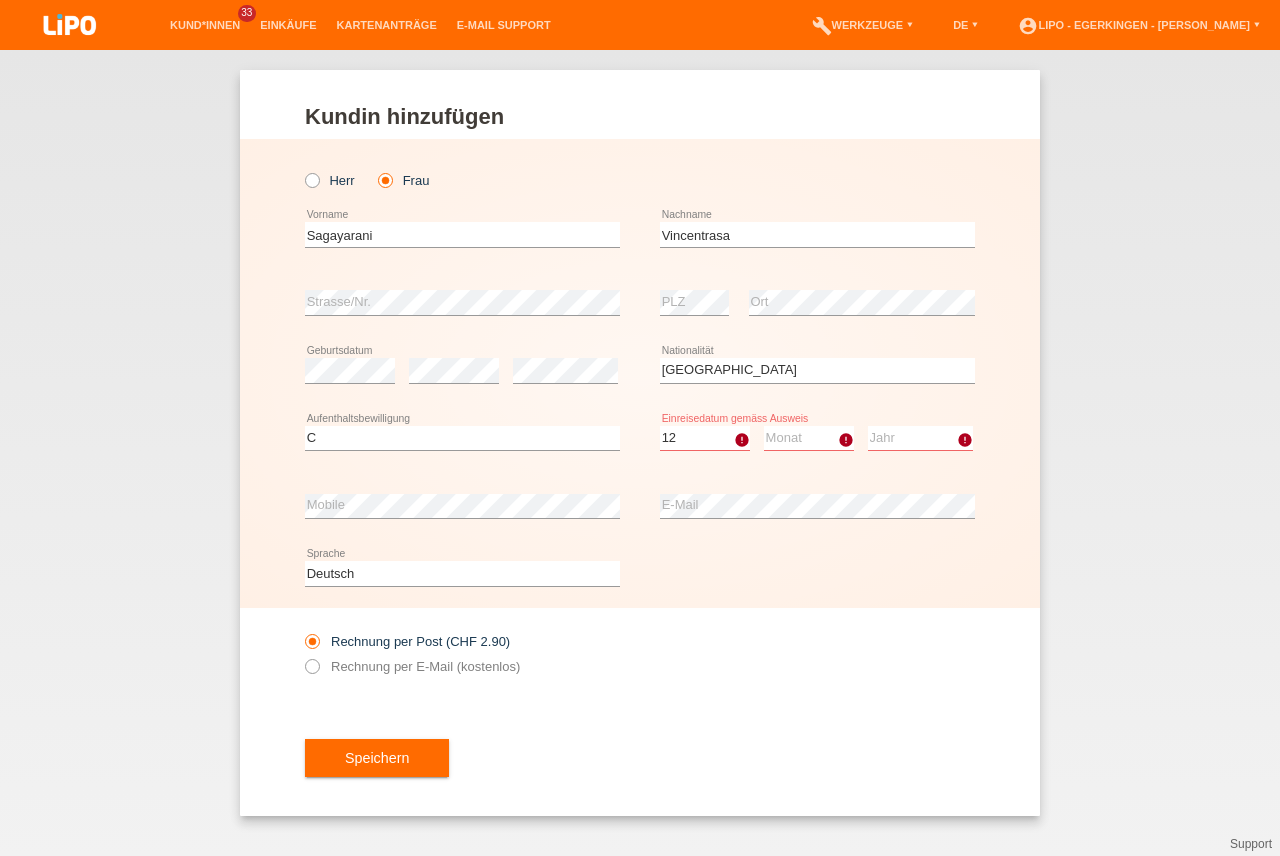 click on "12" at bounding box center [0, 0] 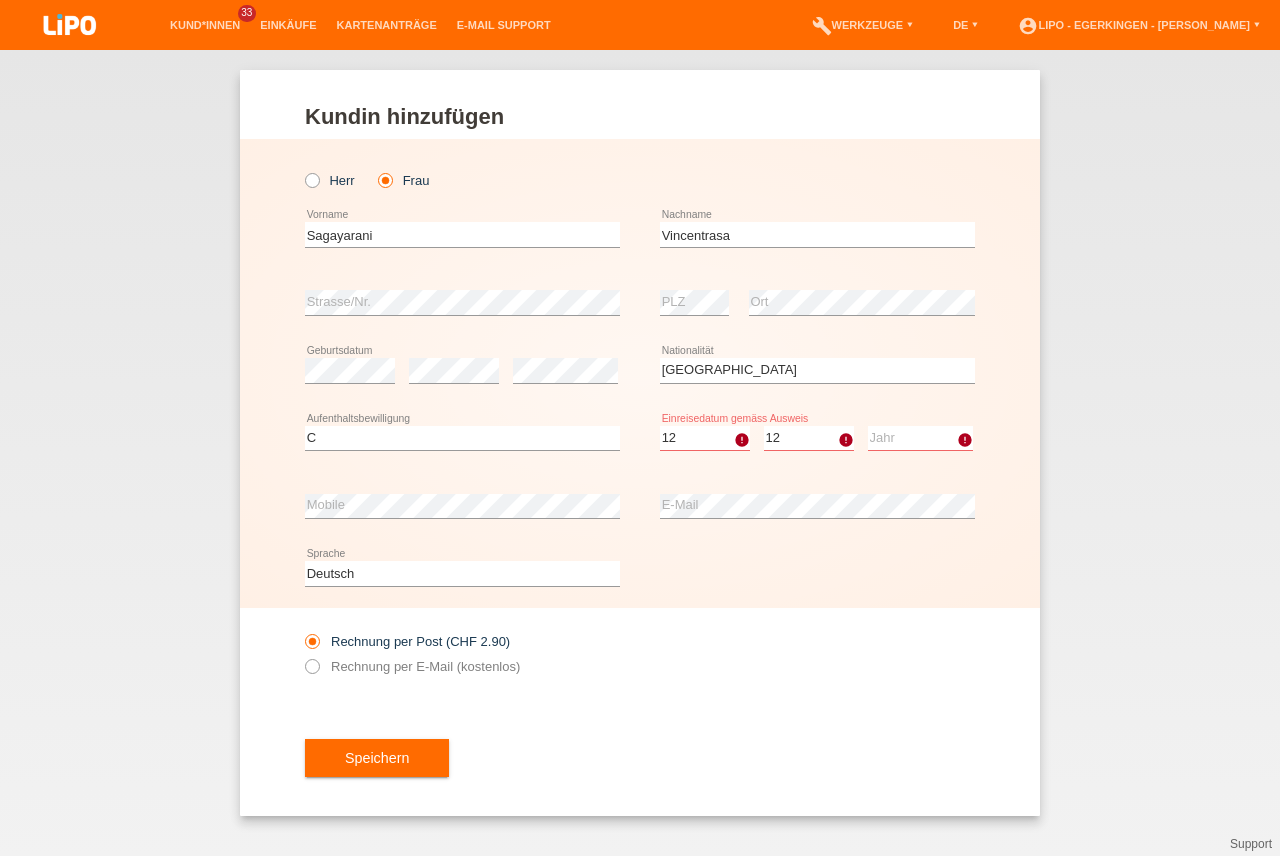 click on "12" at bounding box center [0, 0] 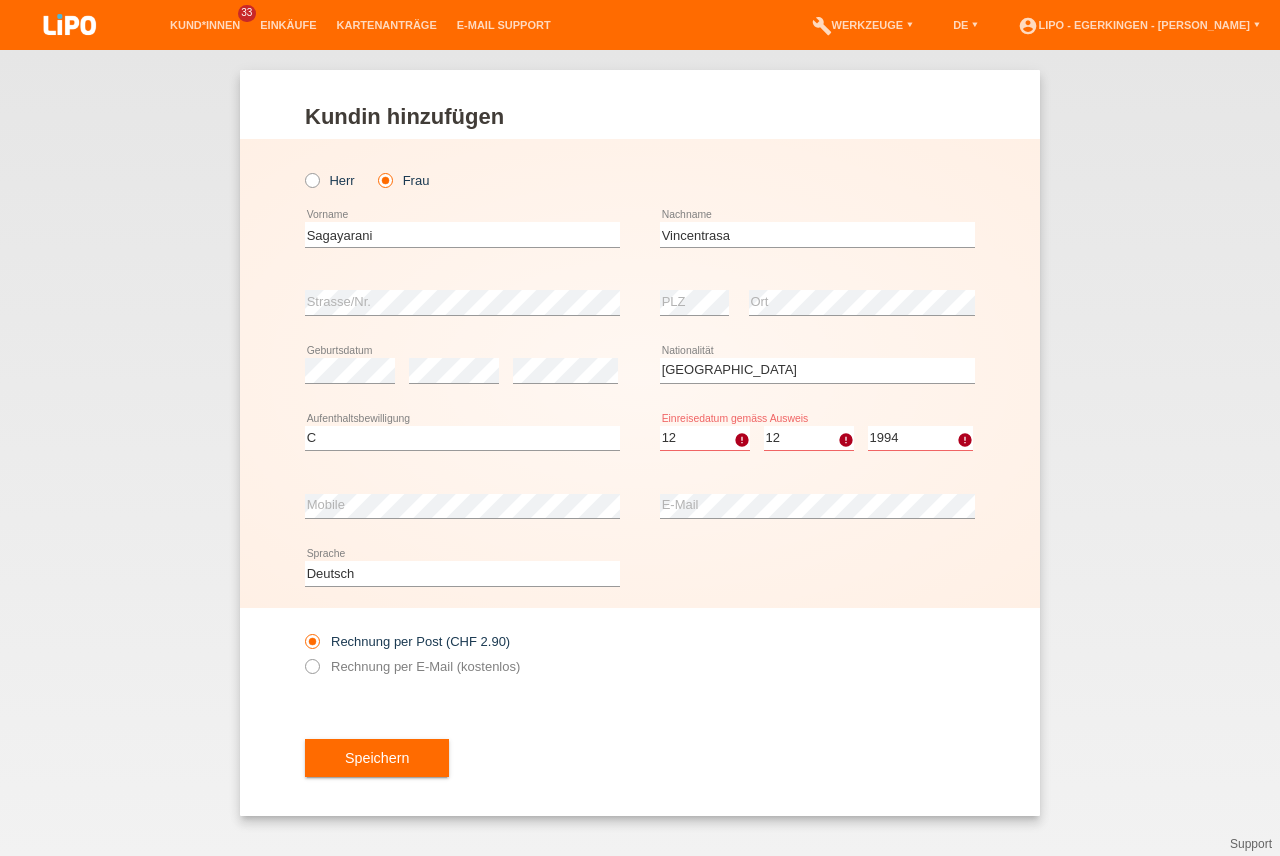 click on "1994" at bounding box center [0, 0] 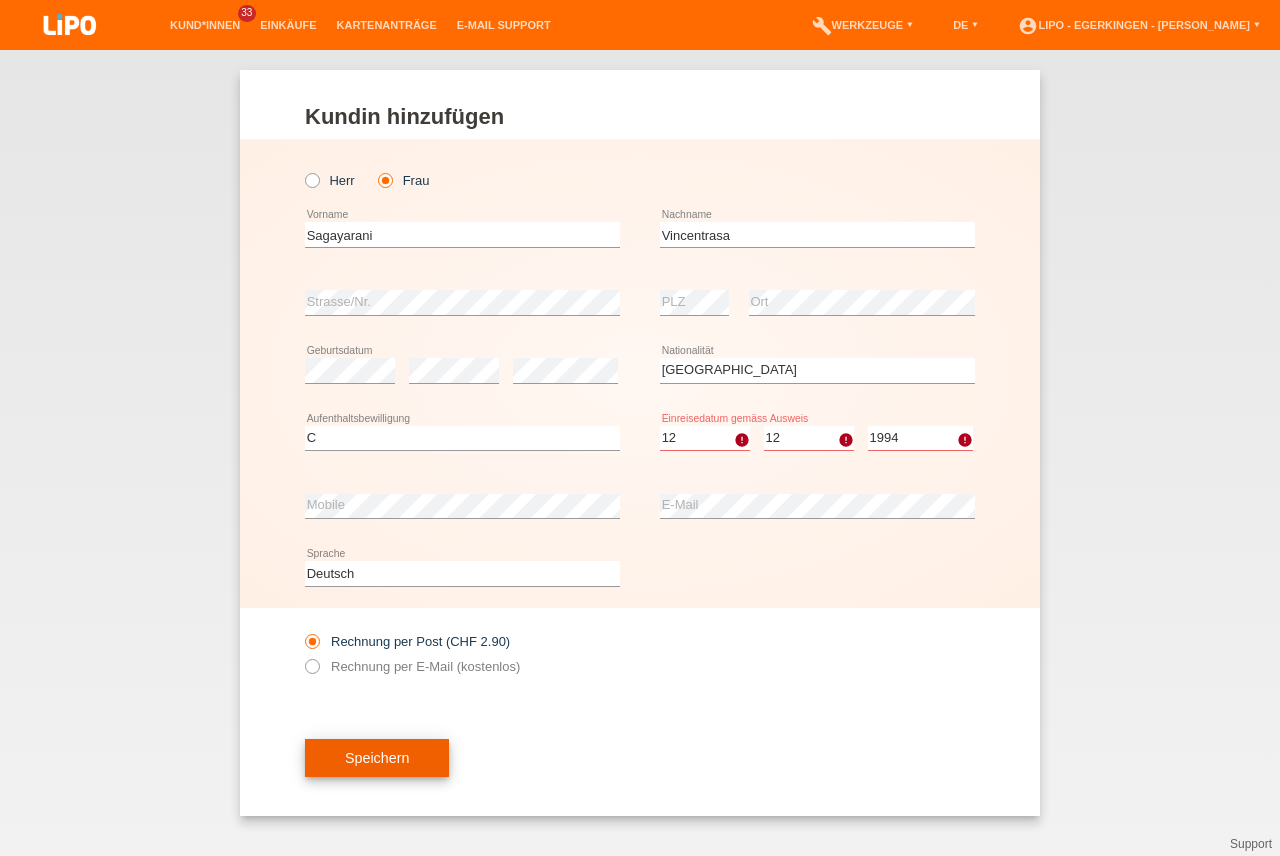 click on "Speichern" at bounding box center [377, 758] 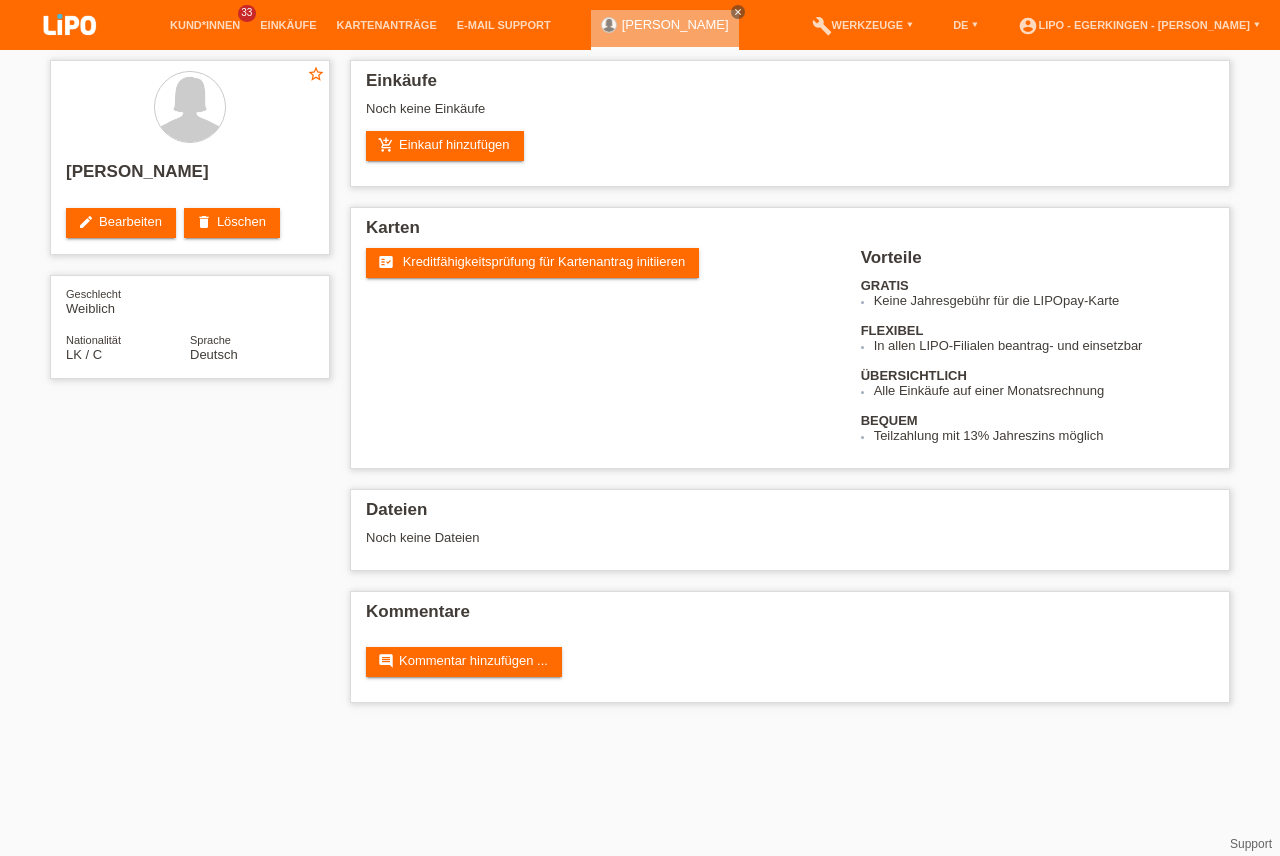 click on "Kreditfähigkeitsprüfung für Kartenantrag initiieren" at bounding box center [544, 261] 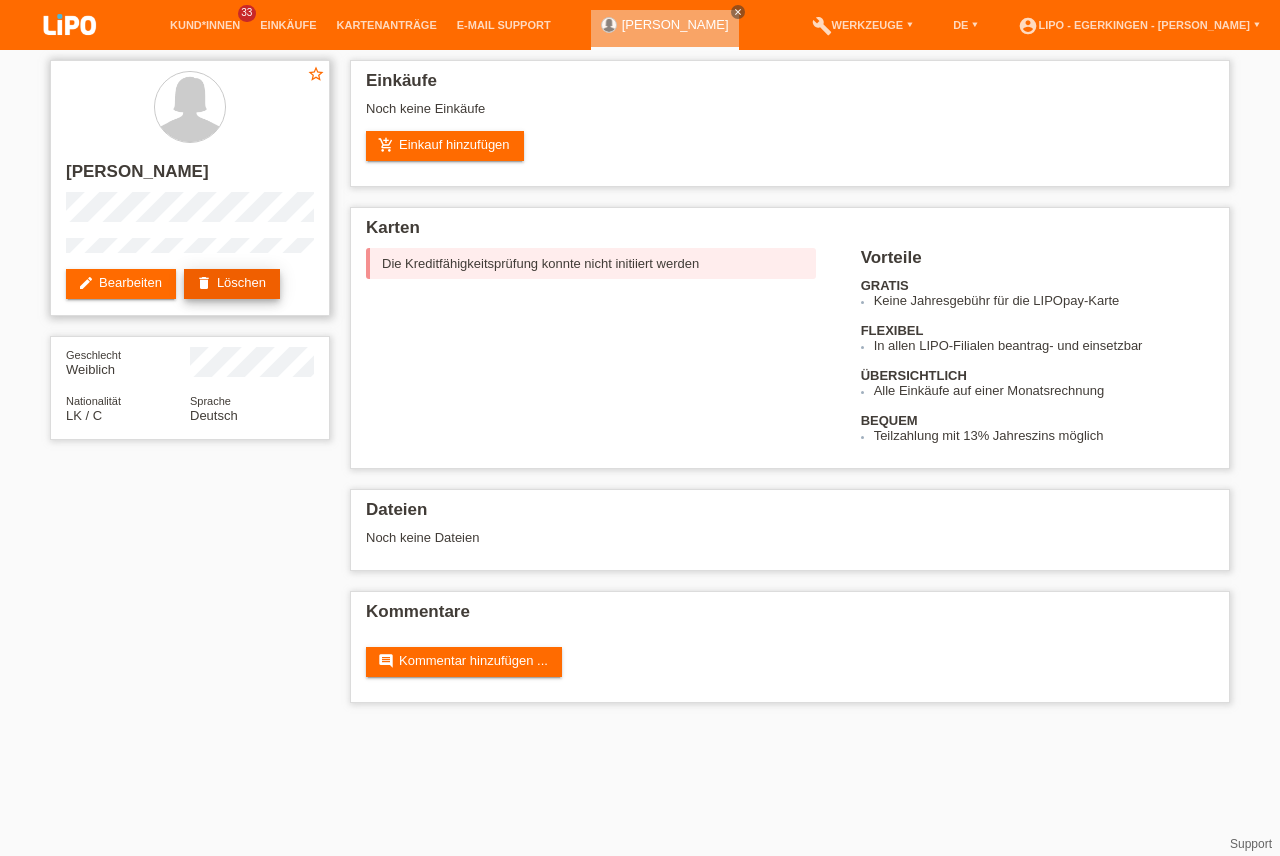 click on "delete  Löschen" at bounding box center (232, 284) 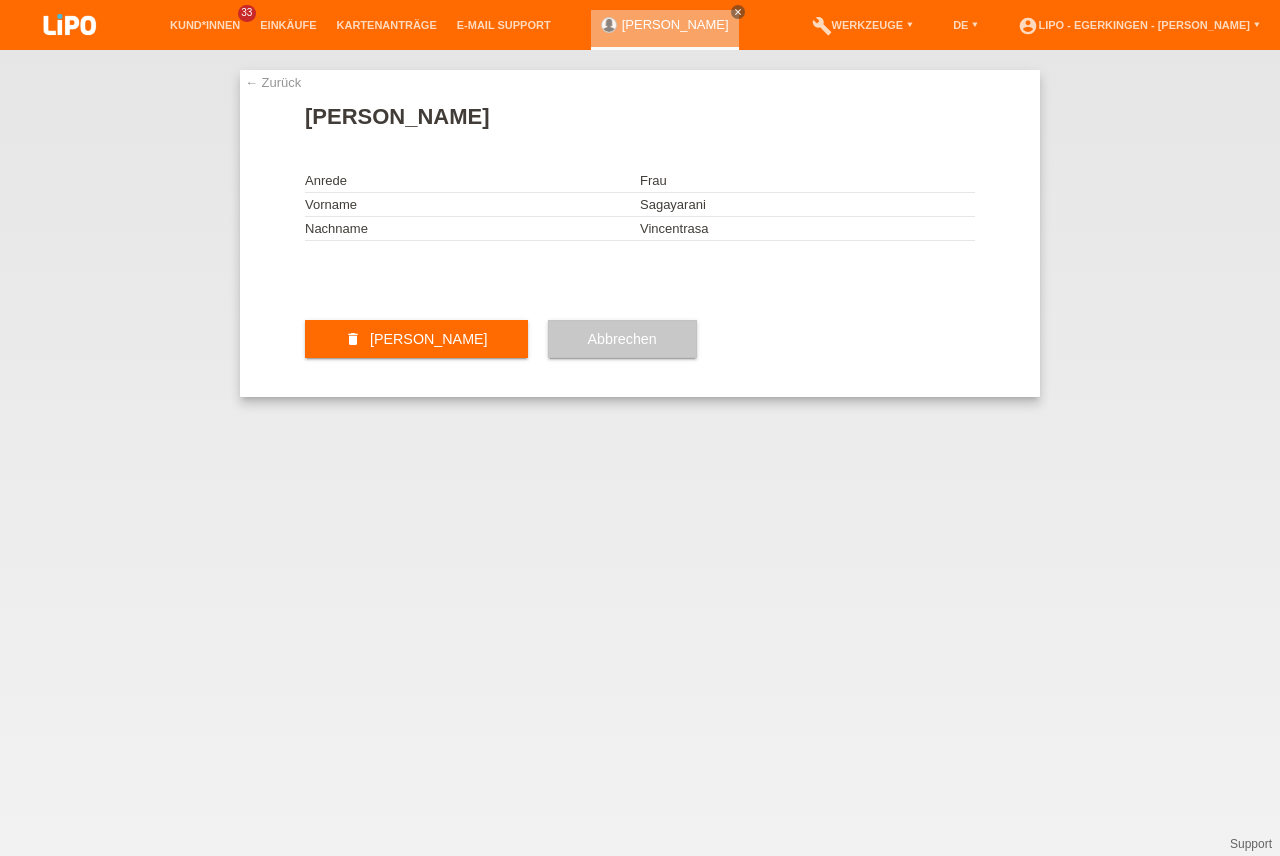 scroll, scrollTop: 0, scrollLeft: 0, axis: both 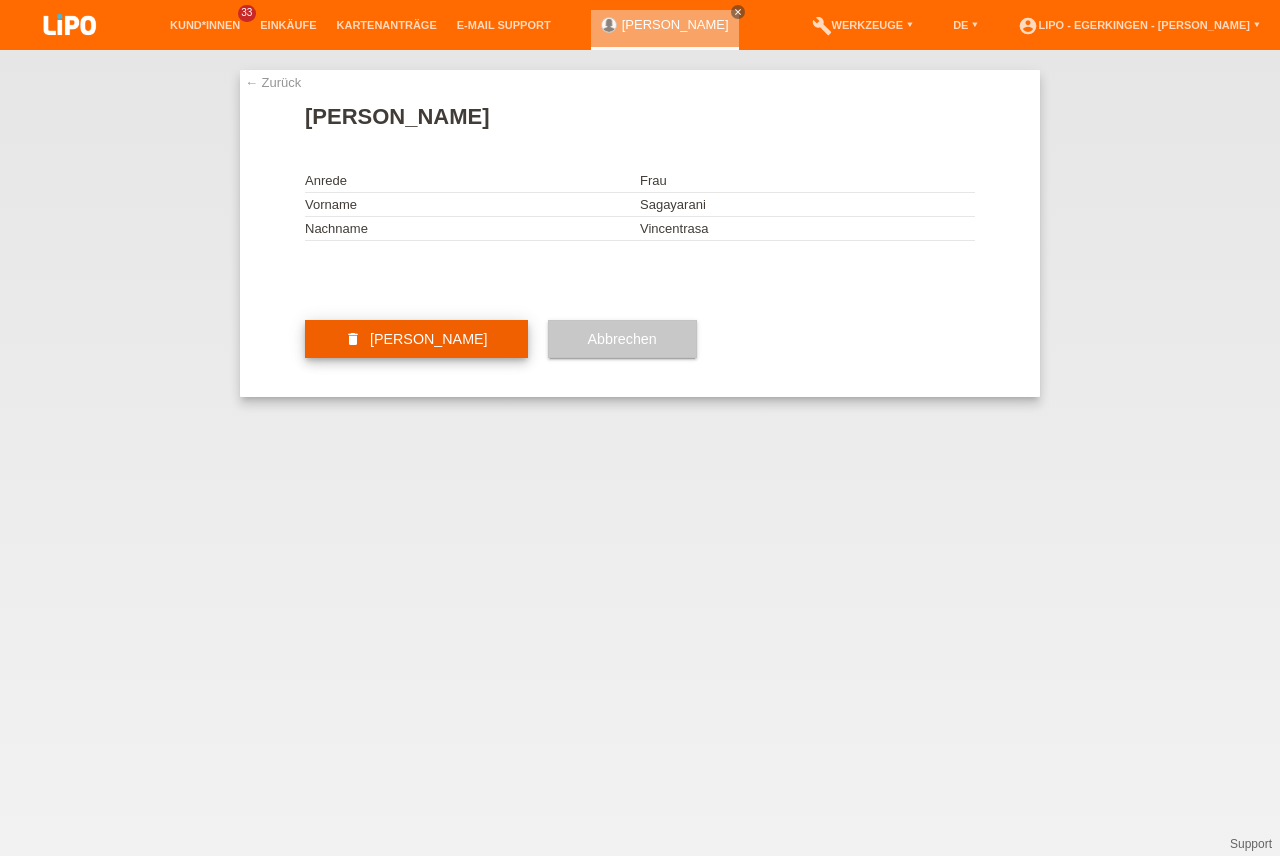 click on "delete   [PERSON_NAME]" at bounding box center [416, 339] 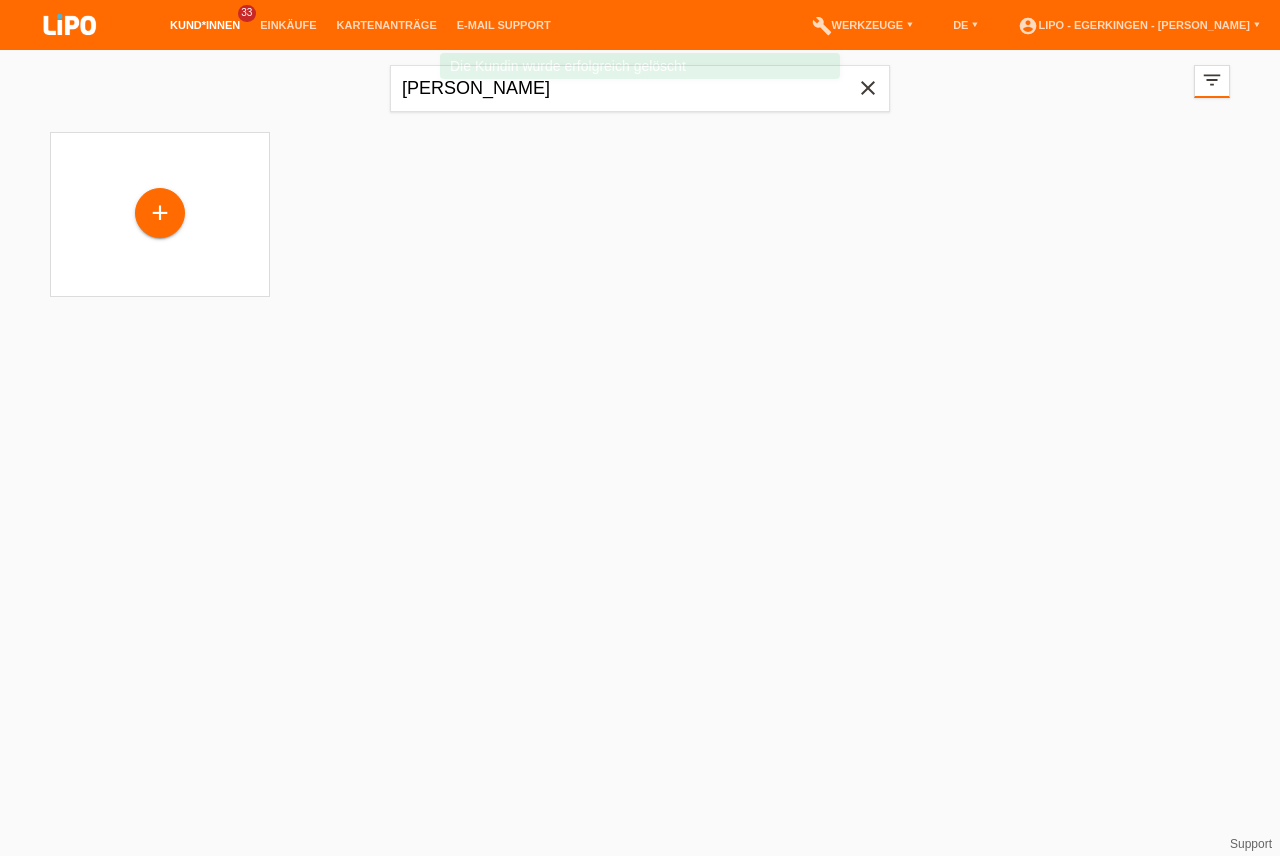 scroll, scrollTop: 0, scrollLeft: 0, axis: both 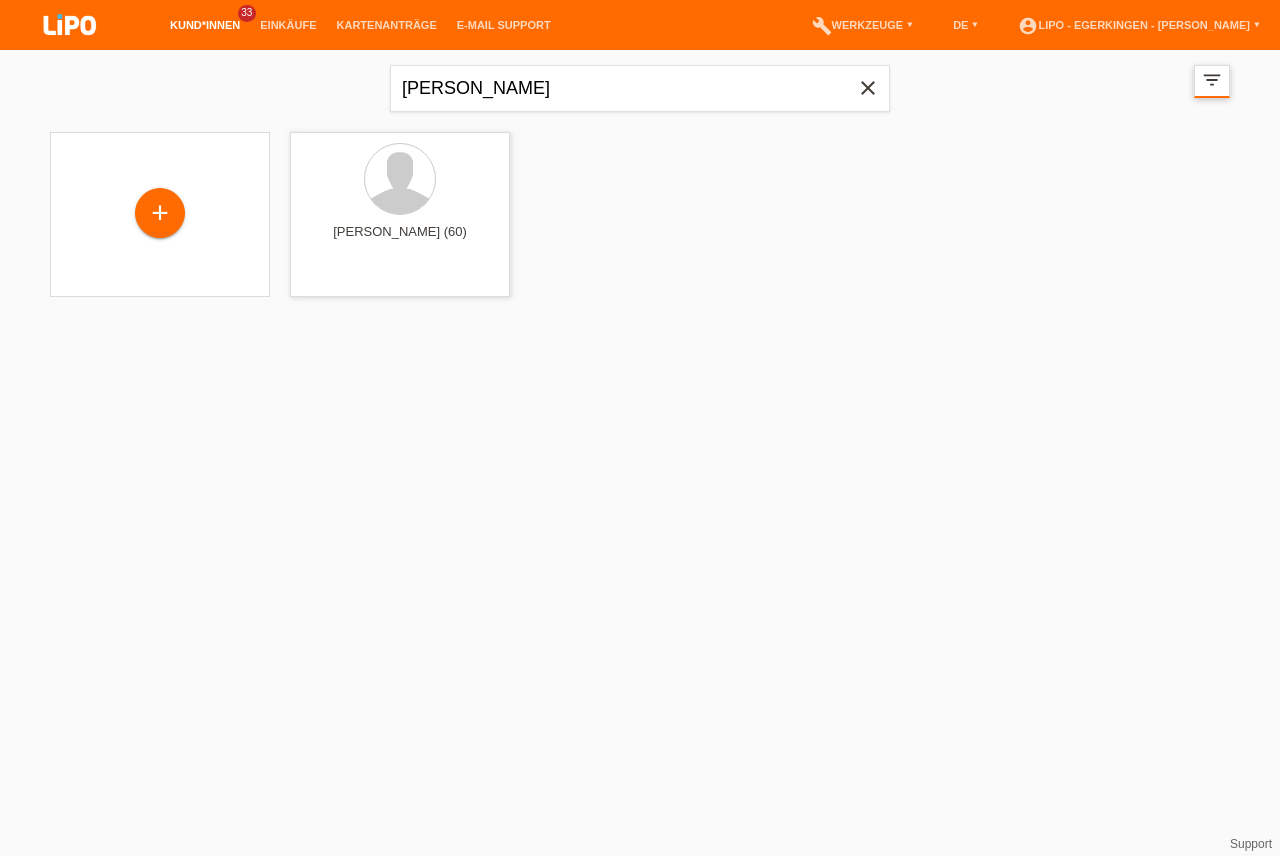 click on "filter_list" at bounding box center [1212, 80] 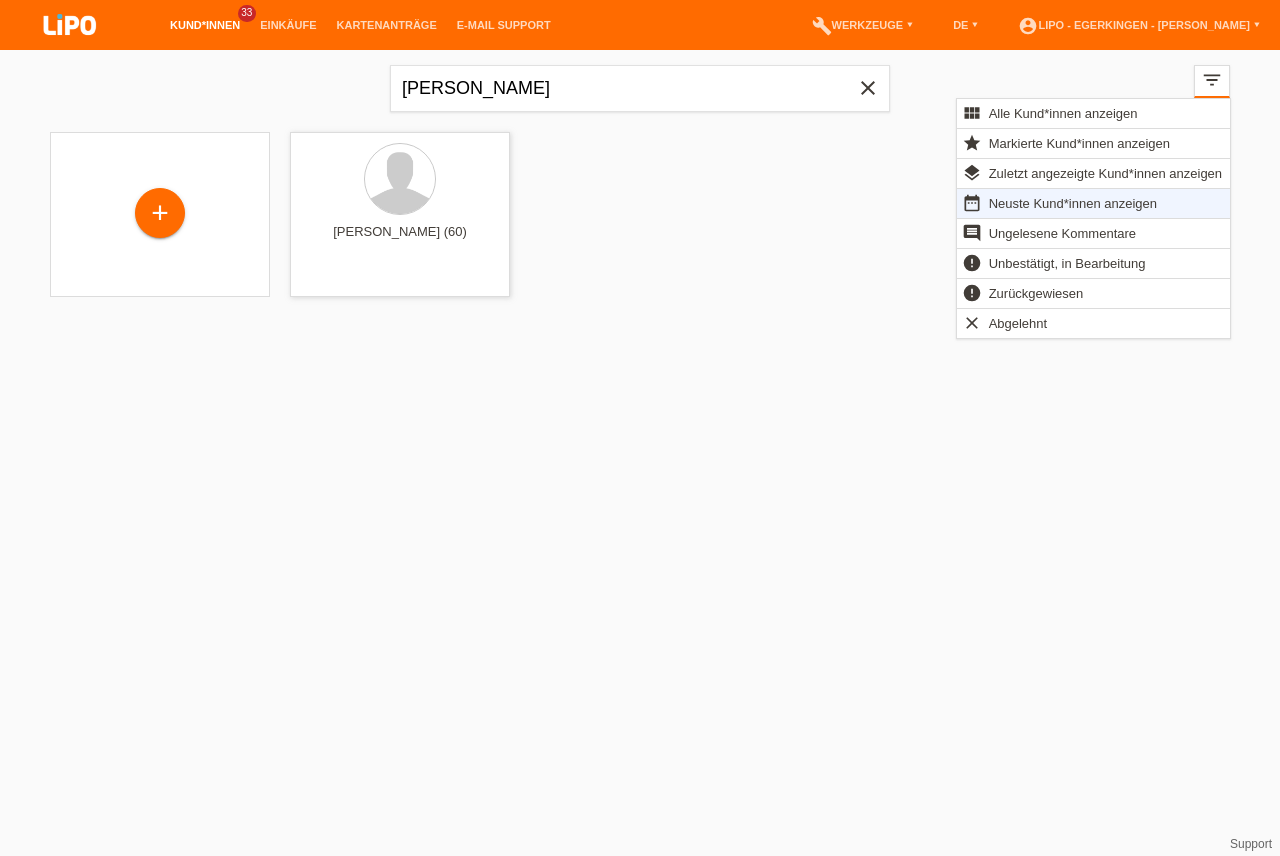 click on "Neuste Kund*innen anzeigen" at bounding box center (1073, 203) 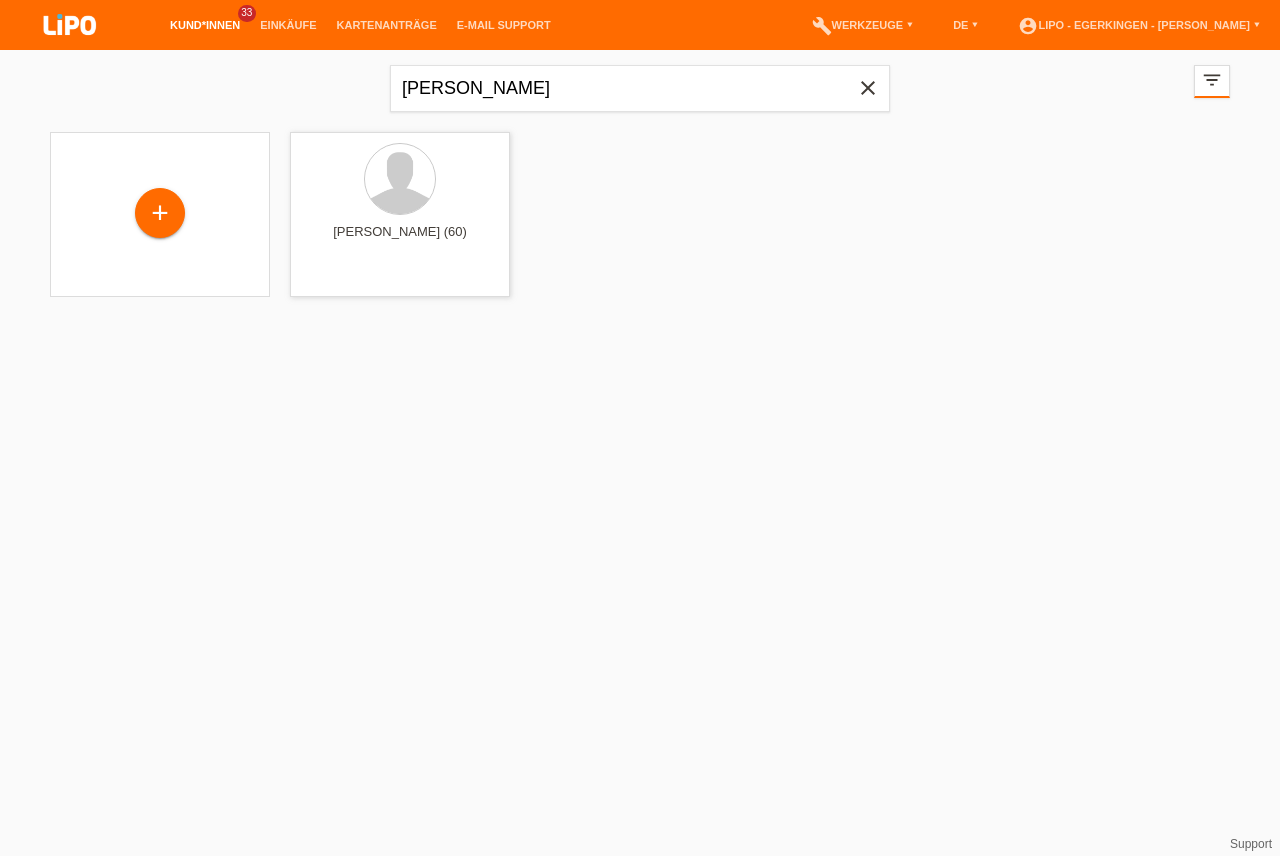 click on "close" at bounding box center (868, 88) 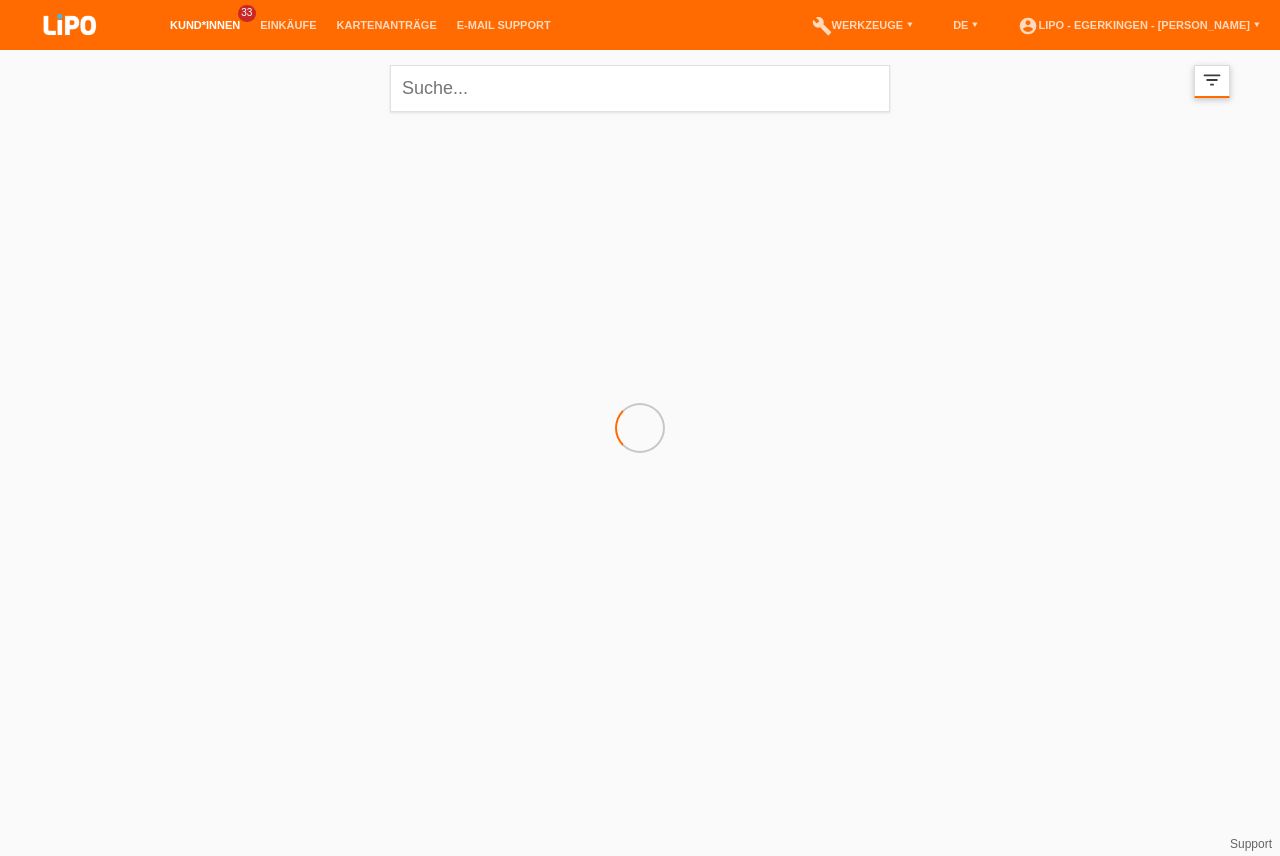 click on "filter_list" at bounding box center [1212, 80] 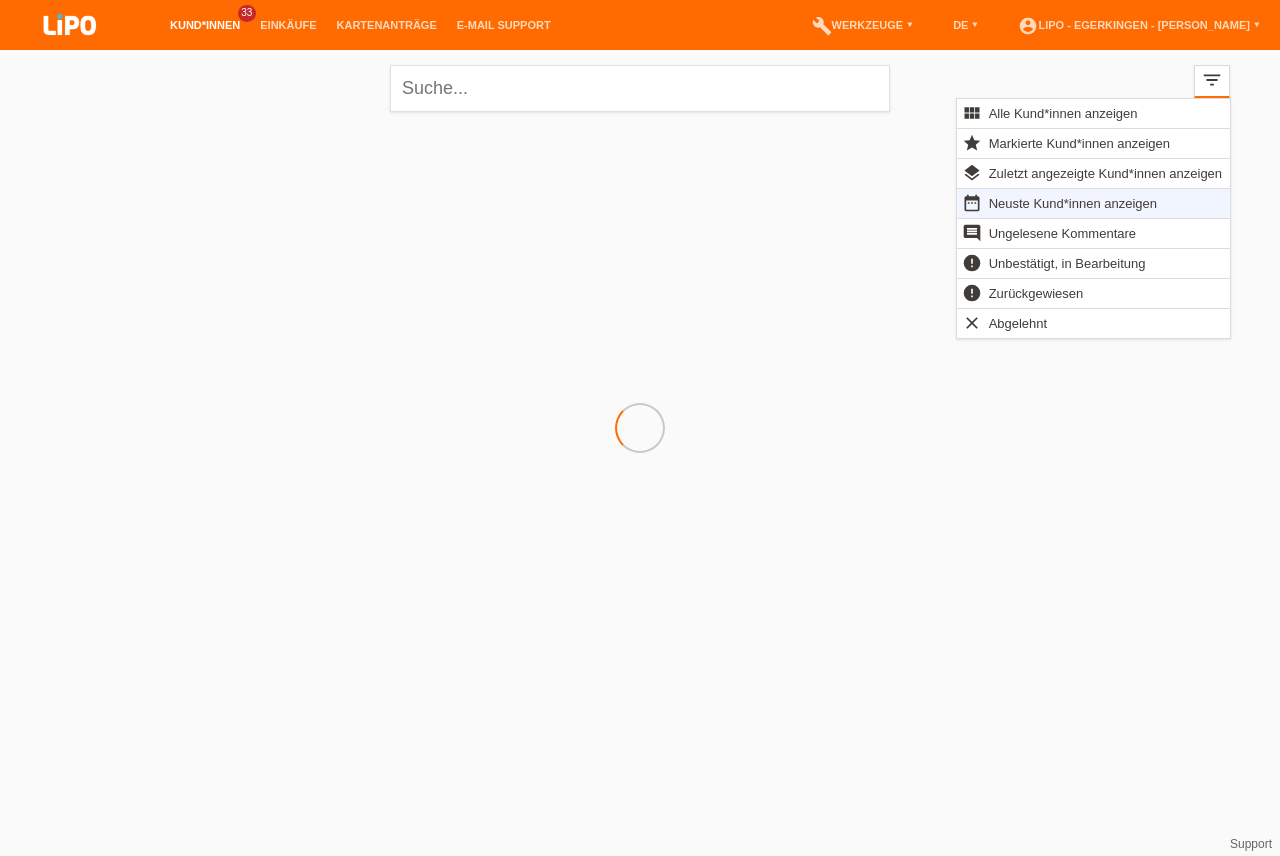 click on "Neuste Kund*innen anzeigen" at bounding box center (1073, 203) 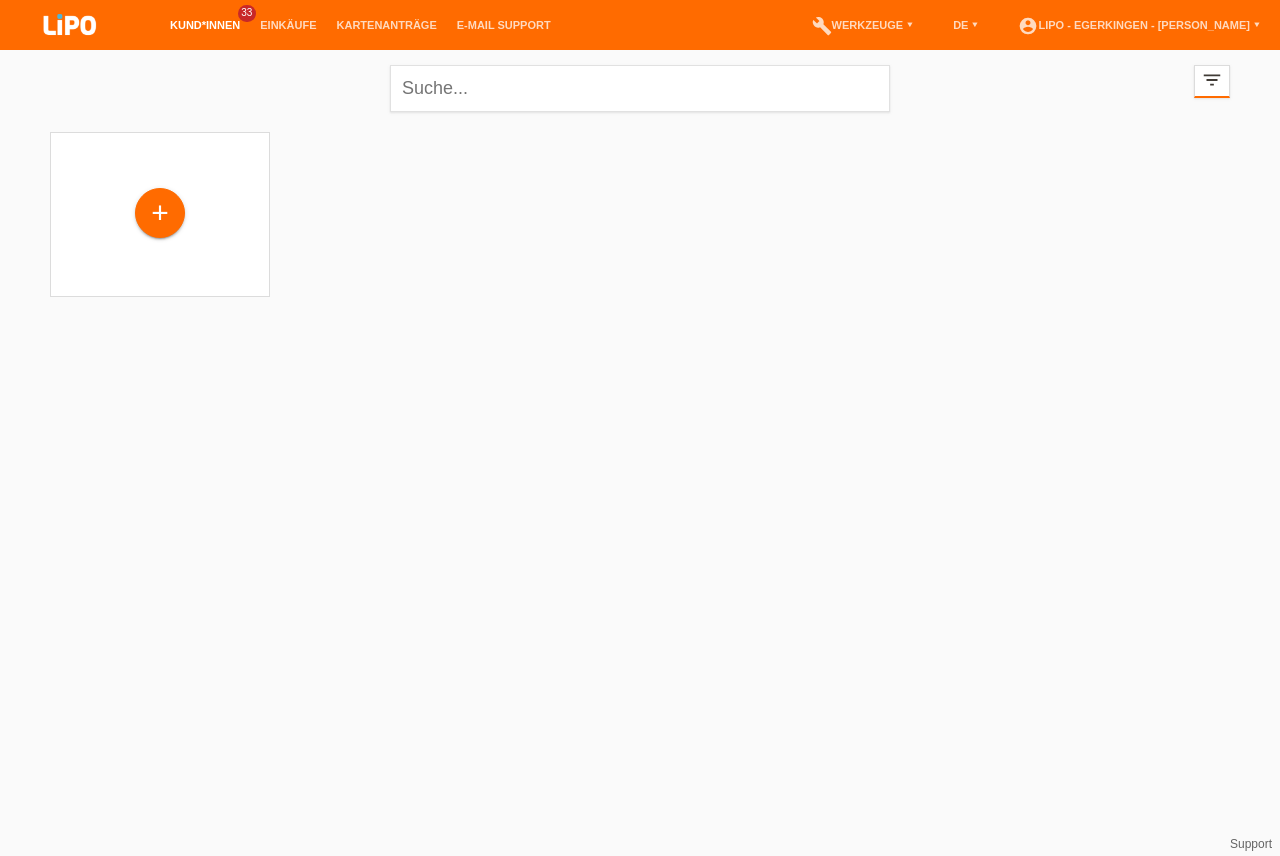 click on "filter_list" at bounding box center (1212, 80) 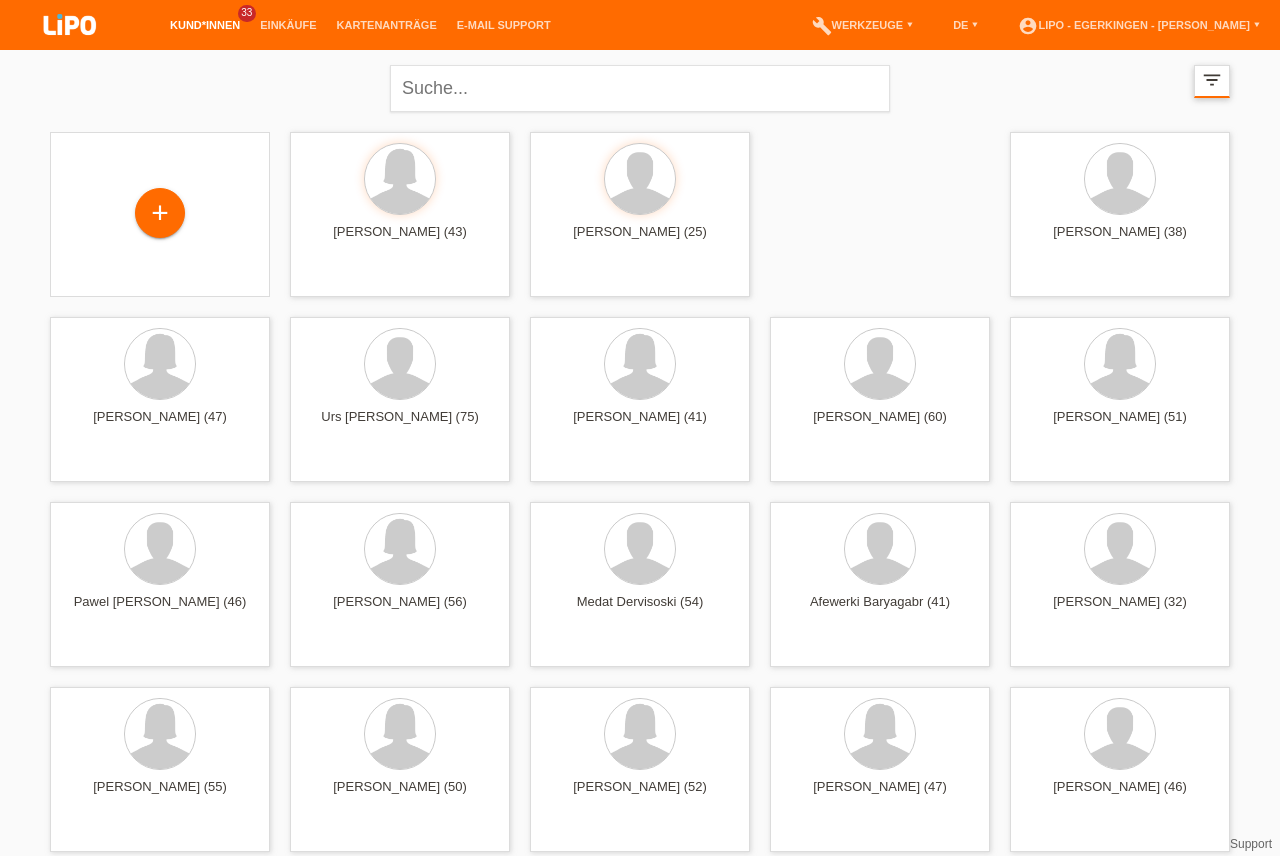 click on "filter_list" at bounding box center (1212, 80) 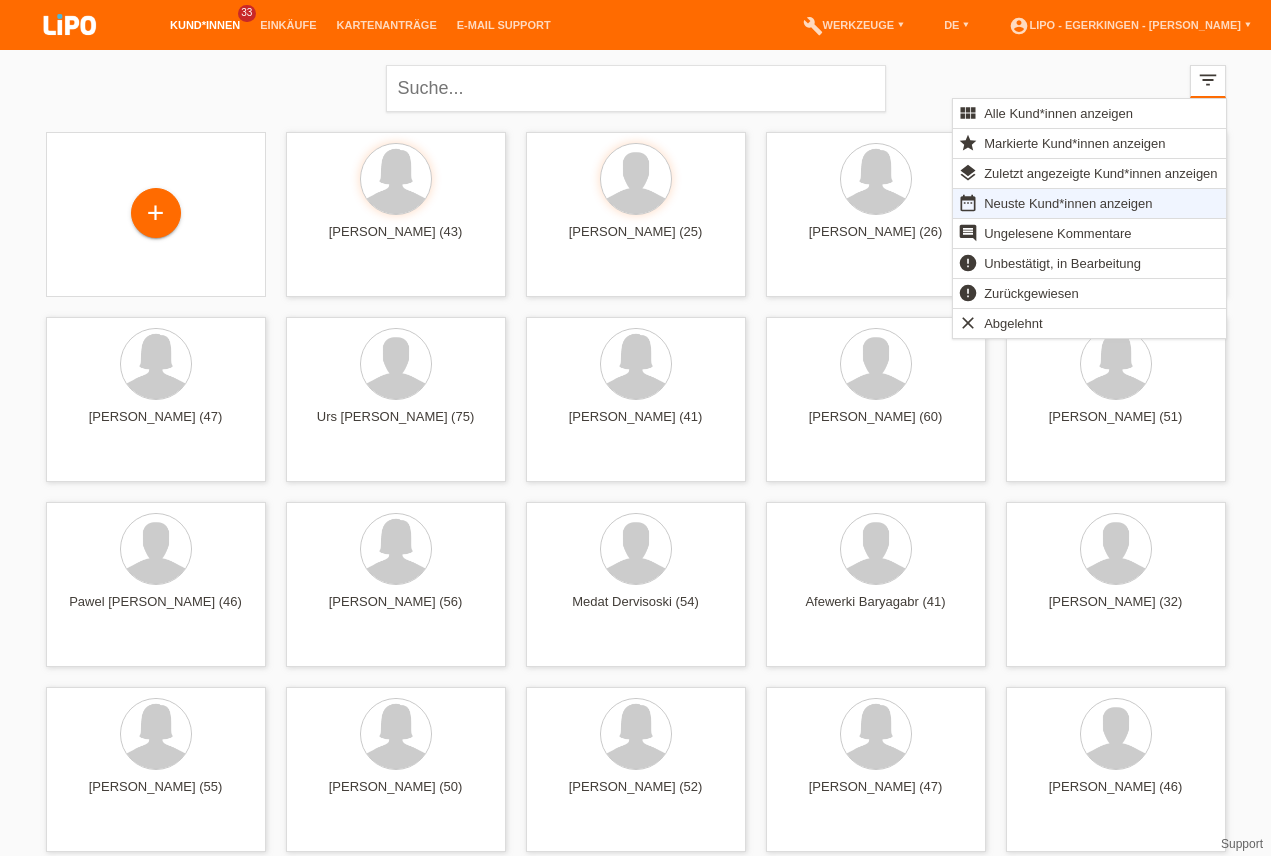 click on "Neuste Kund*innen anzeigen" at bounding box center (1068, 203) 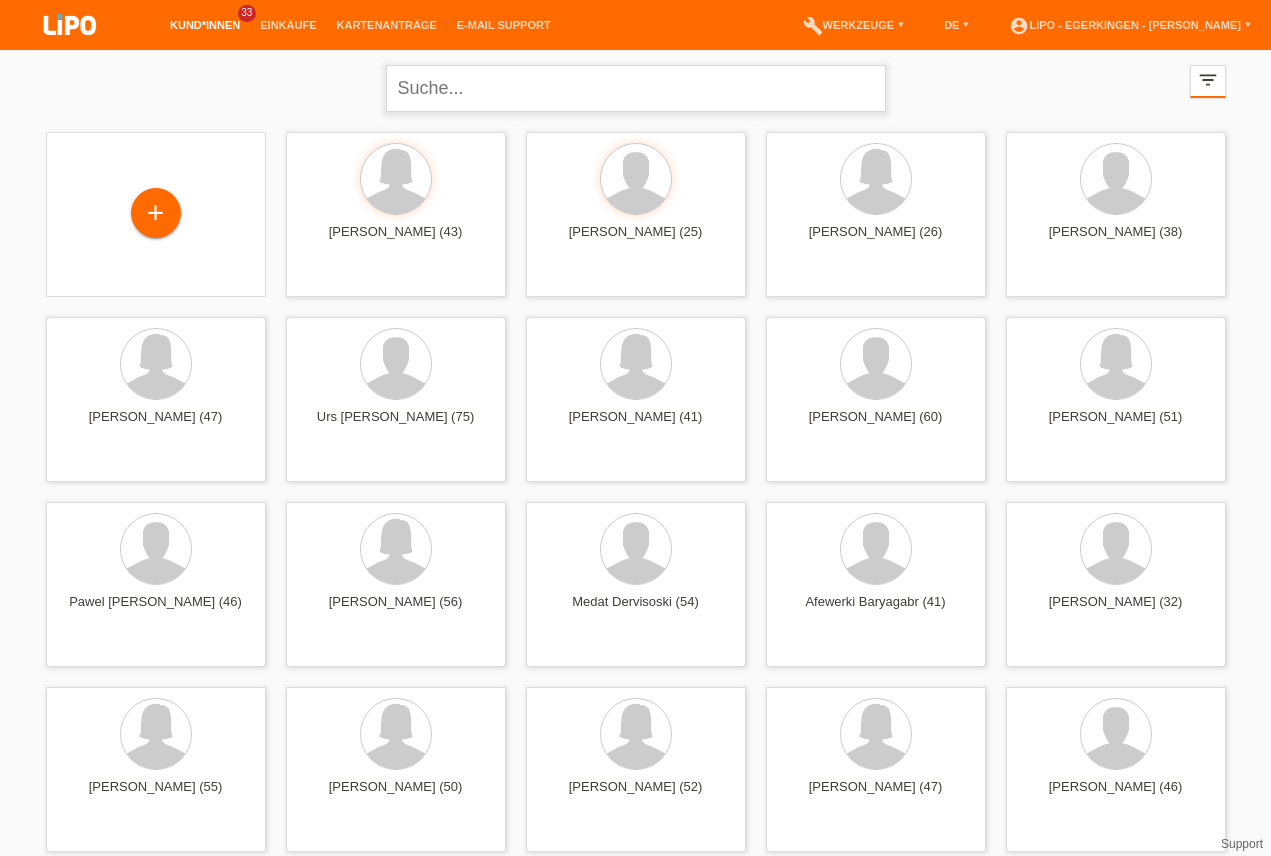 click at bounding box center (636, 88) 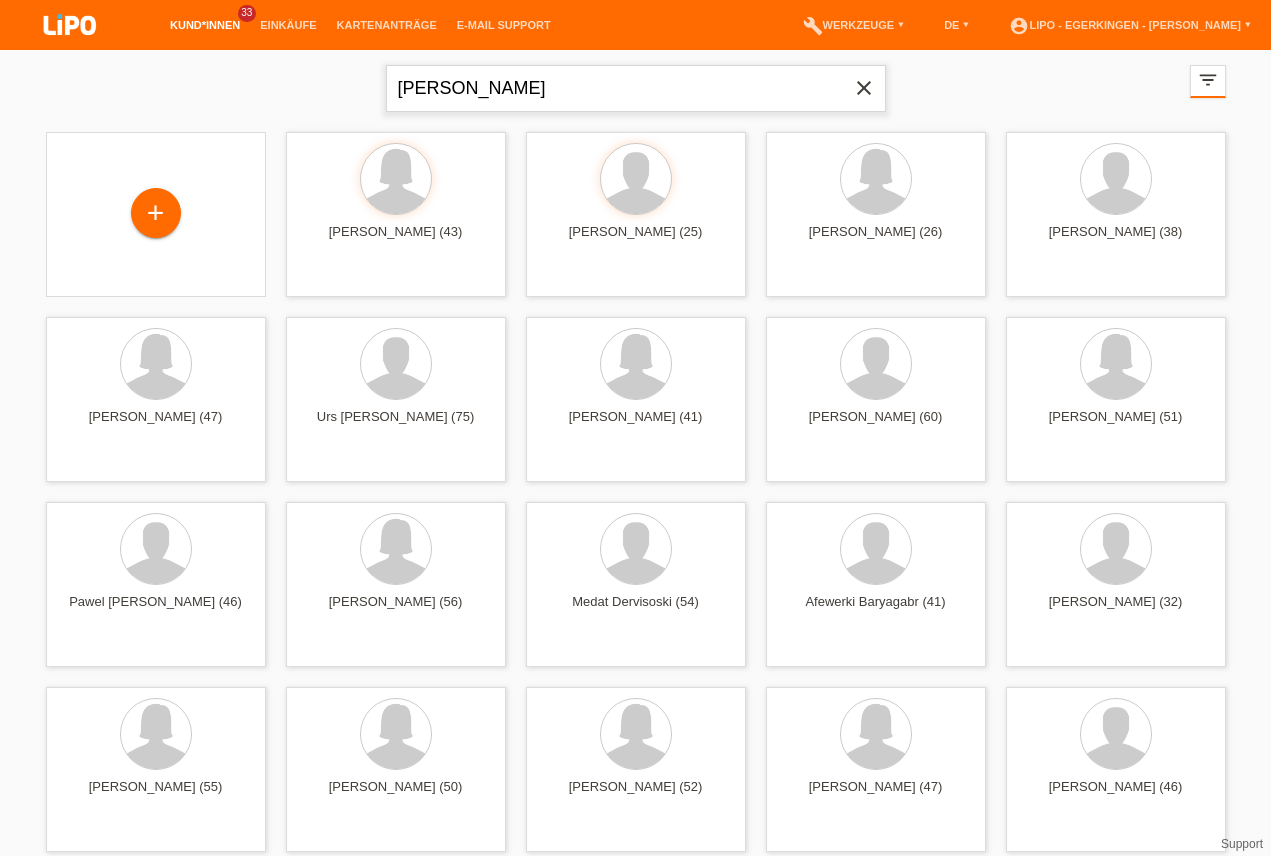 type on "[PERSON_NAME]" 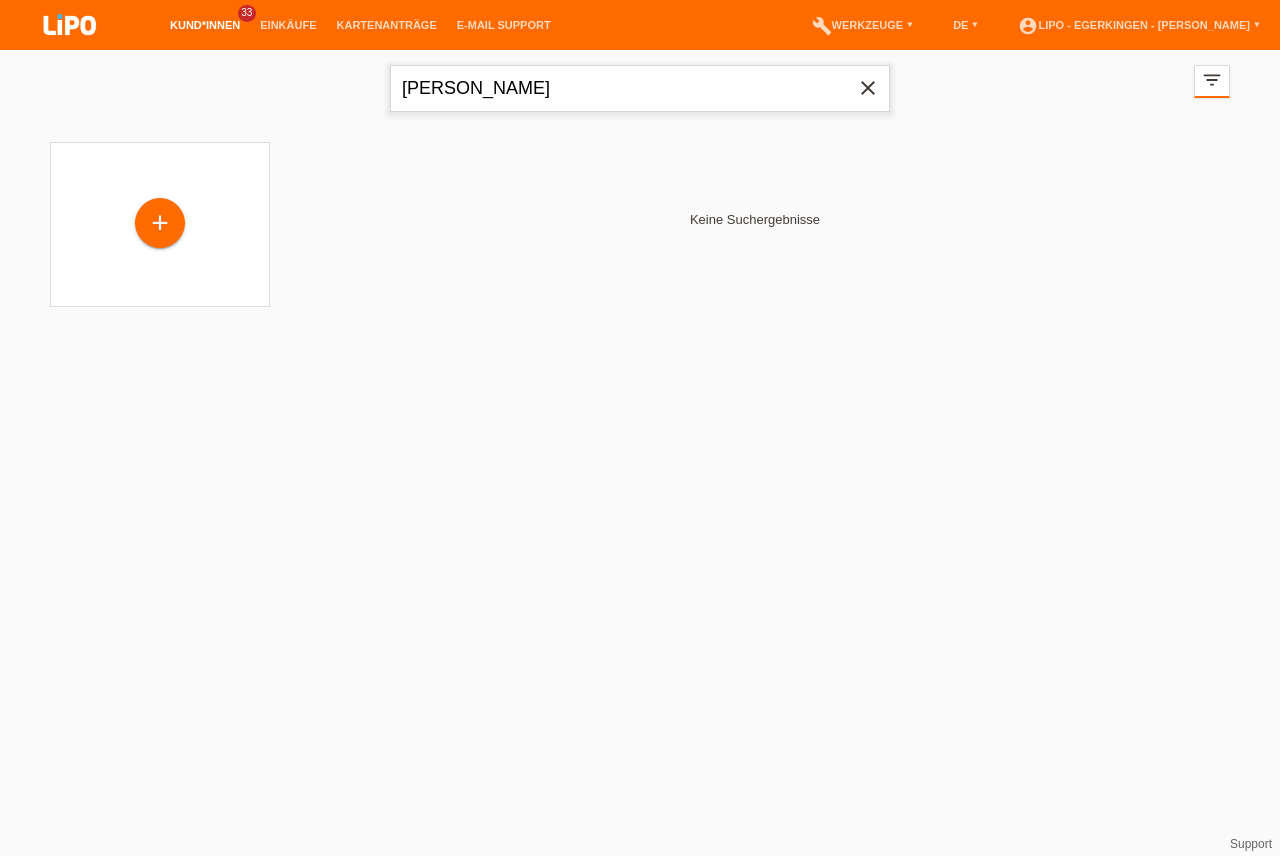 drag, startPoint x: 483, startPoint y: 89, endPoint x: 168, endPoint y: 32, distance: 320.1156 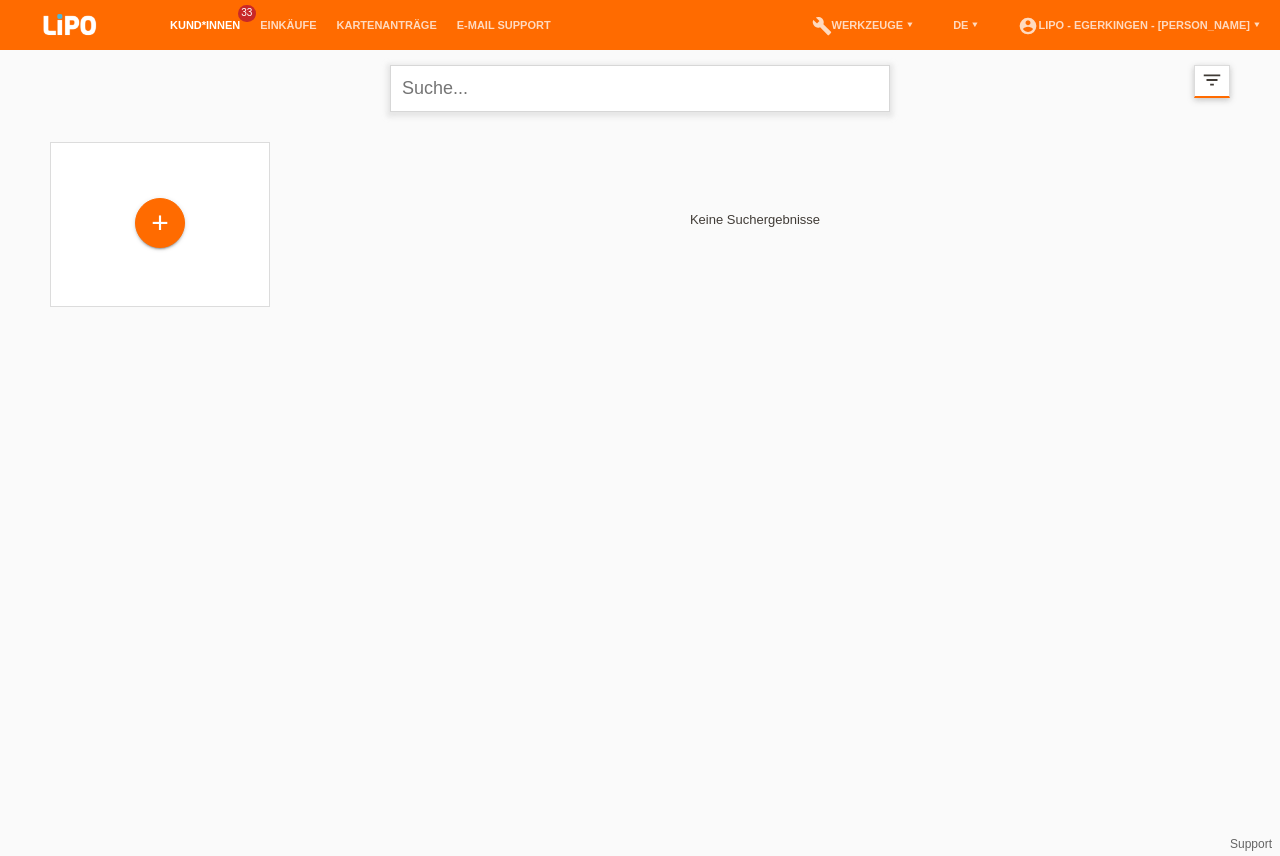 type 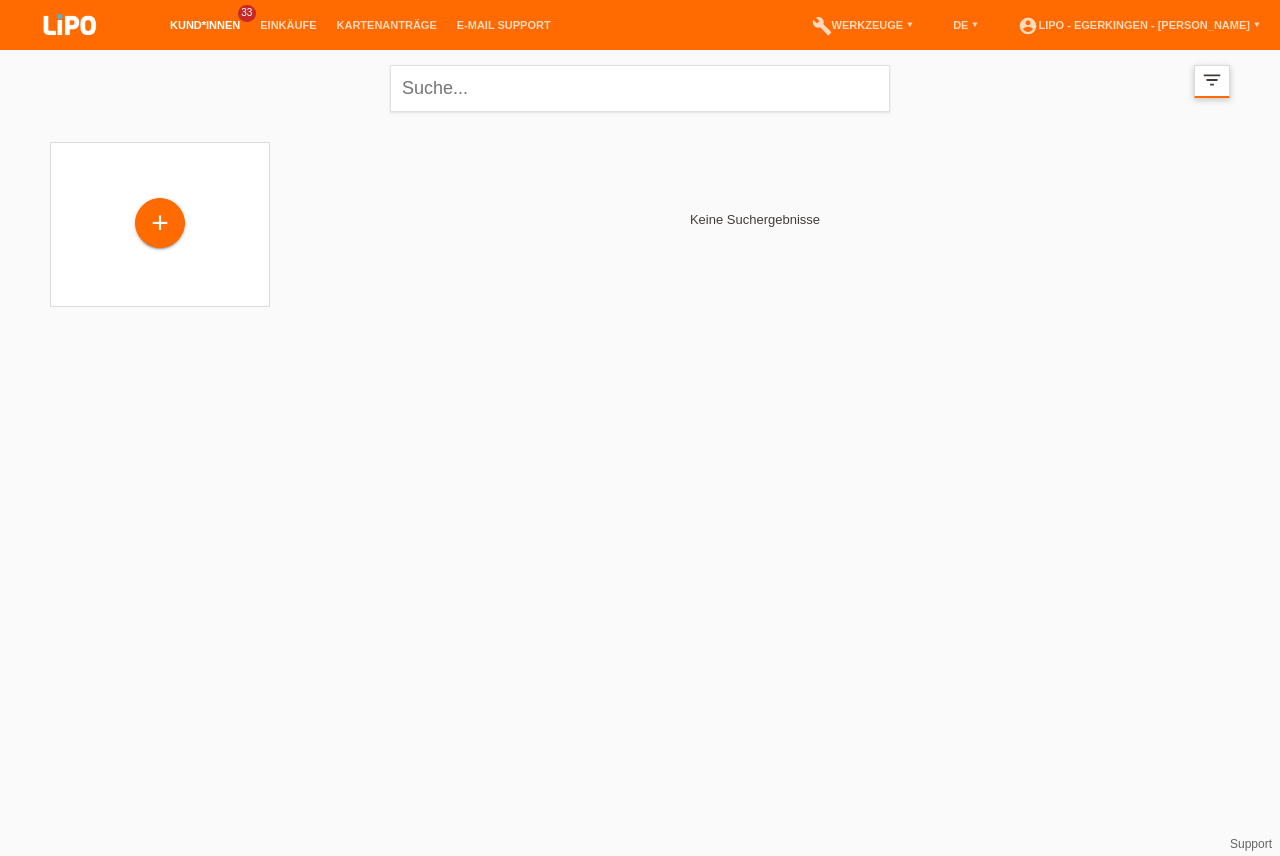 click on "filter_list" at bounding box center [1212, 80] 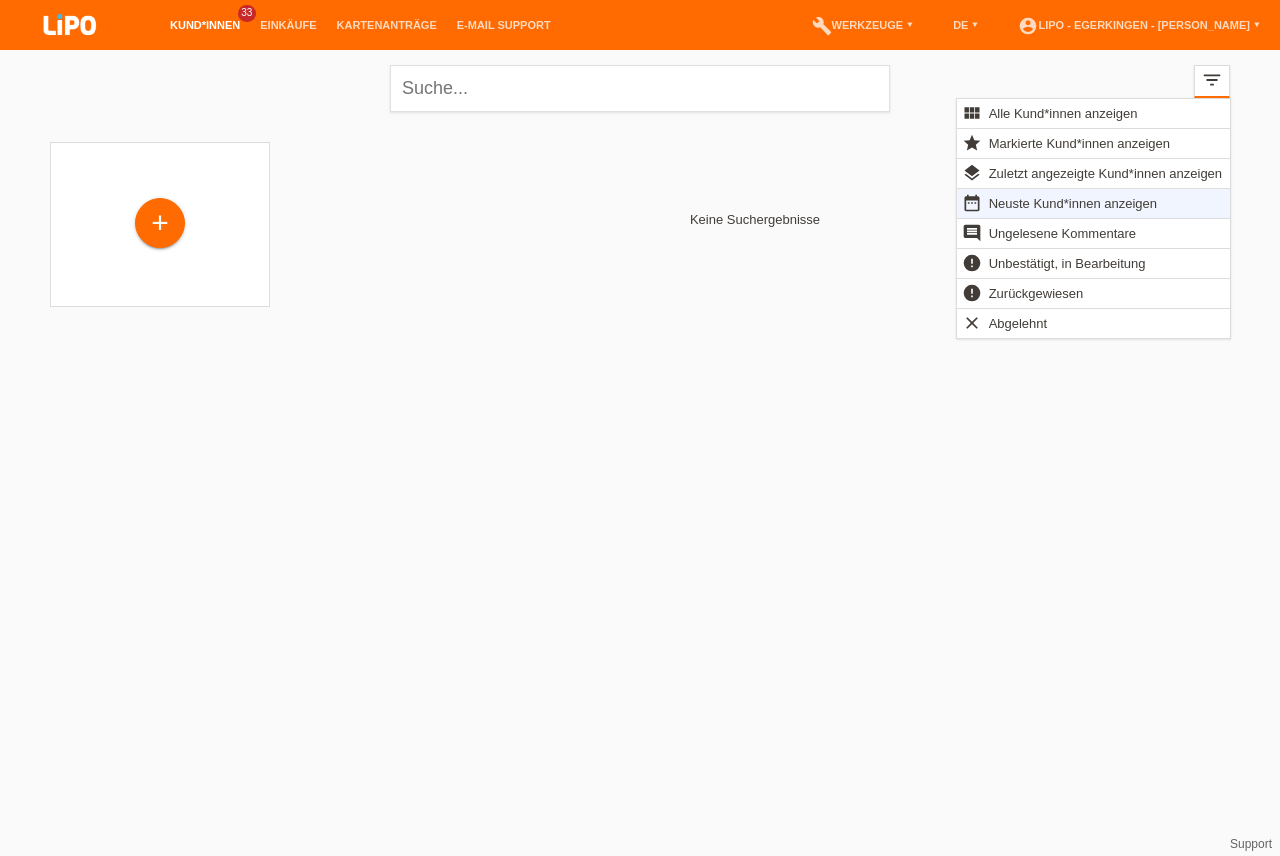 click on "Neuste Kund*innen anzeigen" at bounding box center (1073, 203) 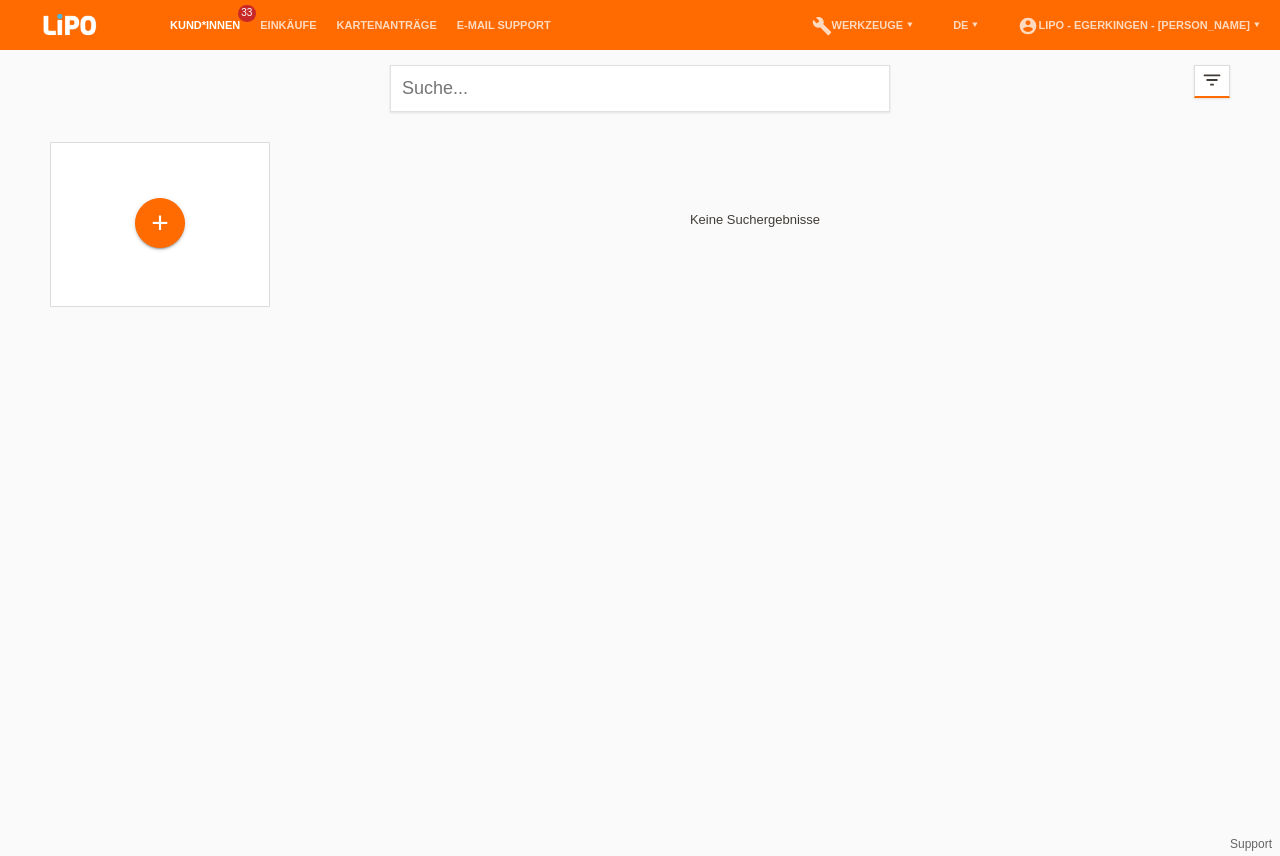 click on "Die Kundin wurde erfolgreich gelöscht
Kund*innen
33
Einkäufe
Kartenanträge
E-Mail Support
menu" at bounding box center [640, 166] 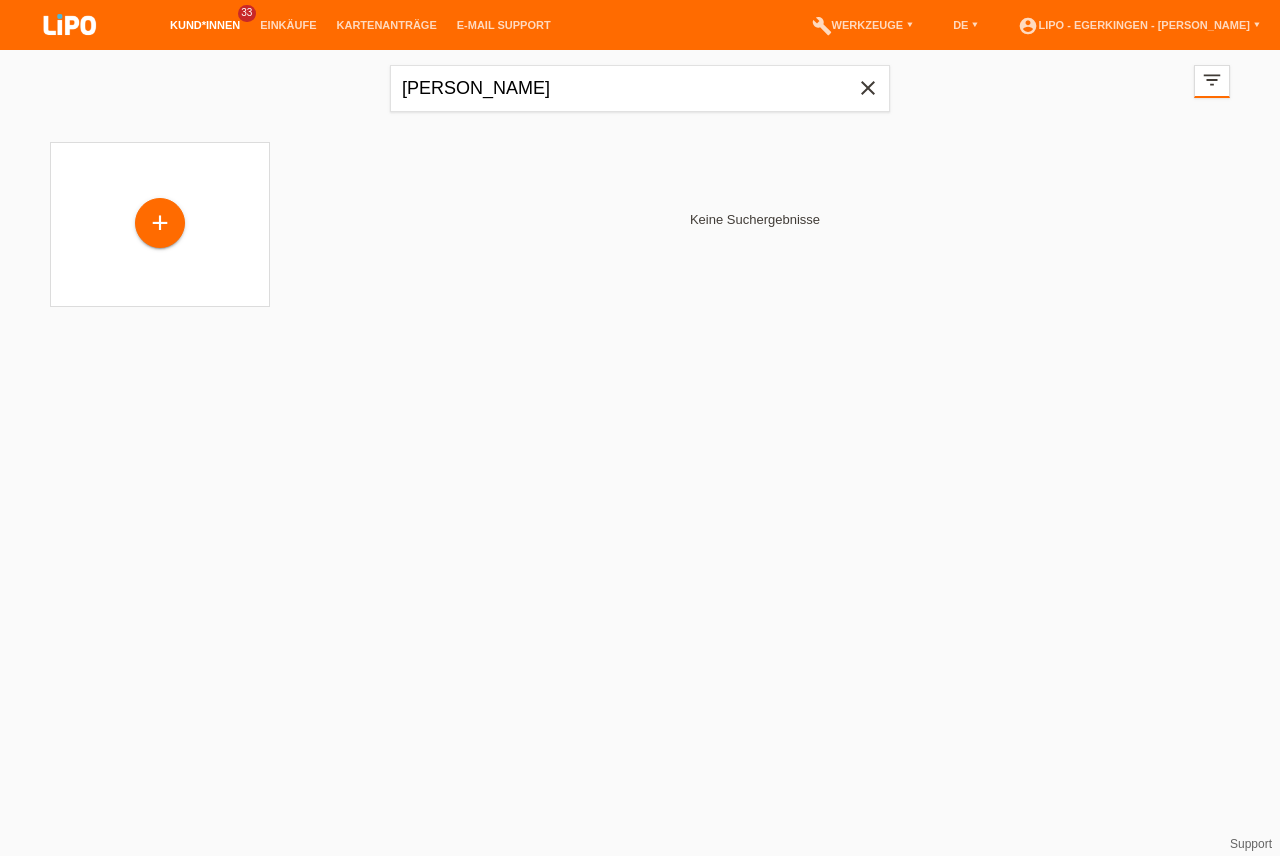 scroll, scrollTop: 0, scrollLeft: 0, axis: both 